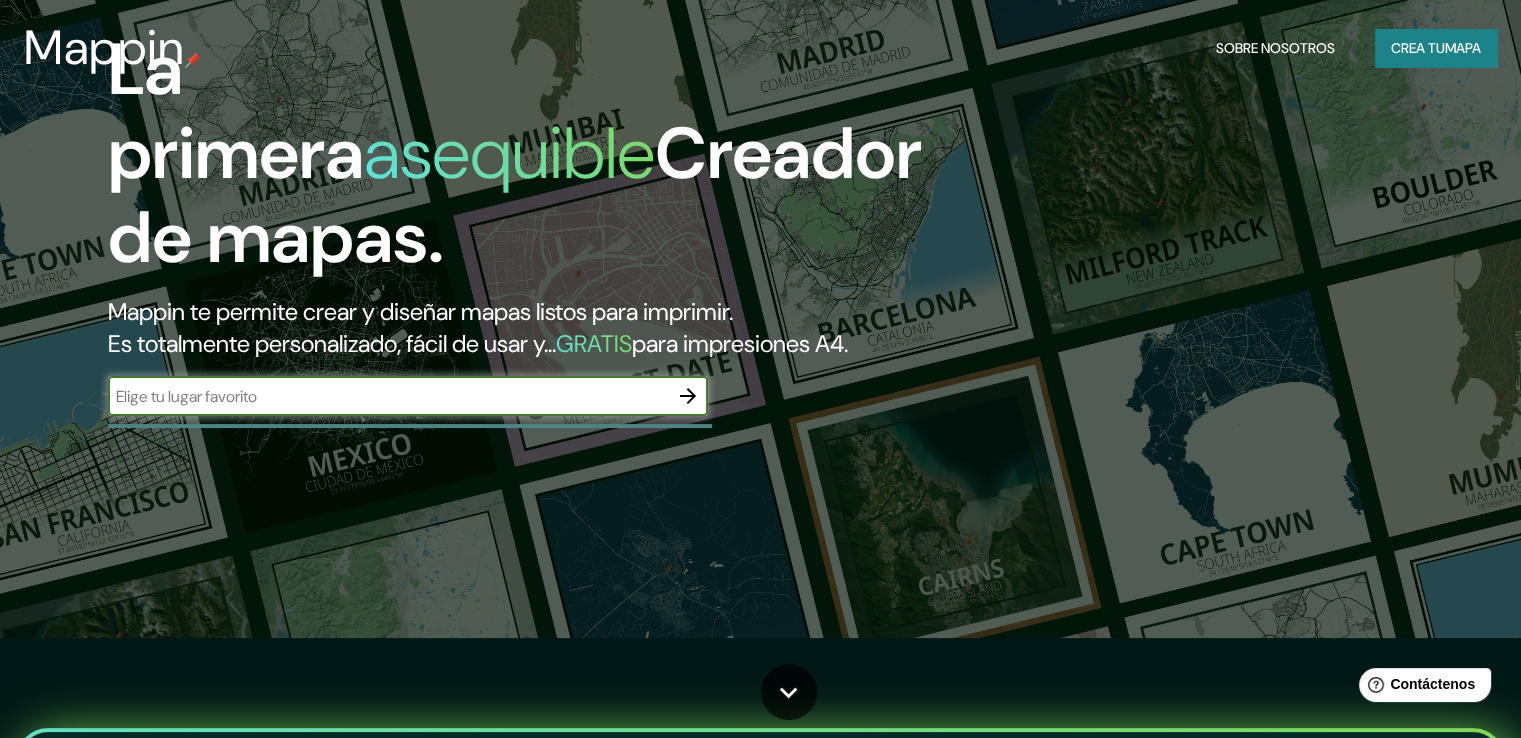 scroll, scrollTop: 0, scrollLeft: 0, axis: both 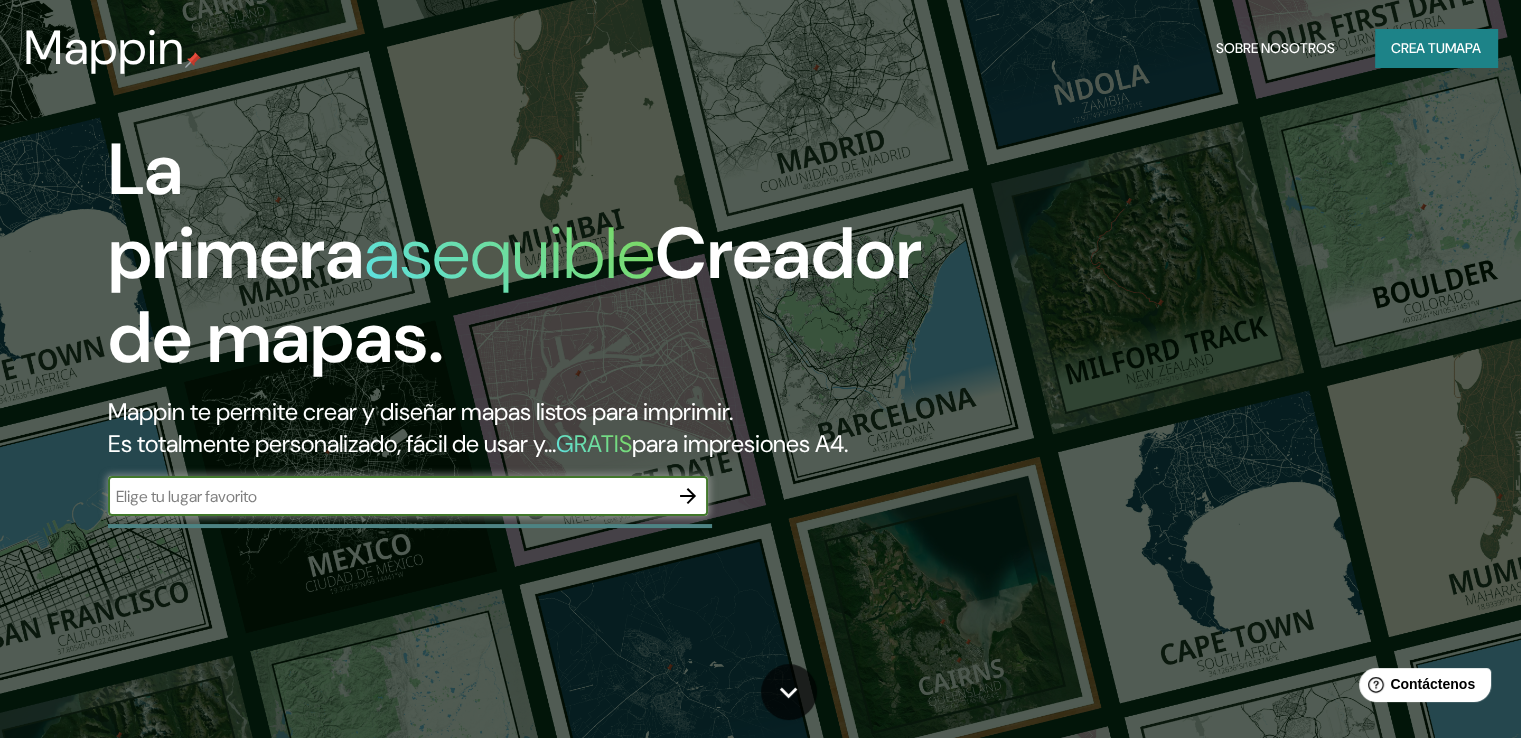 click on "Crea tu" at bounding box center [1418, 48] 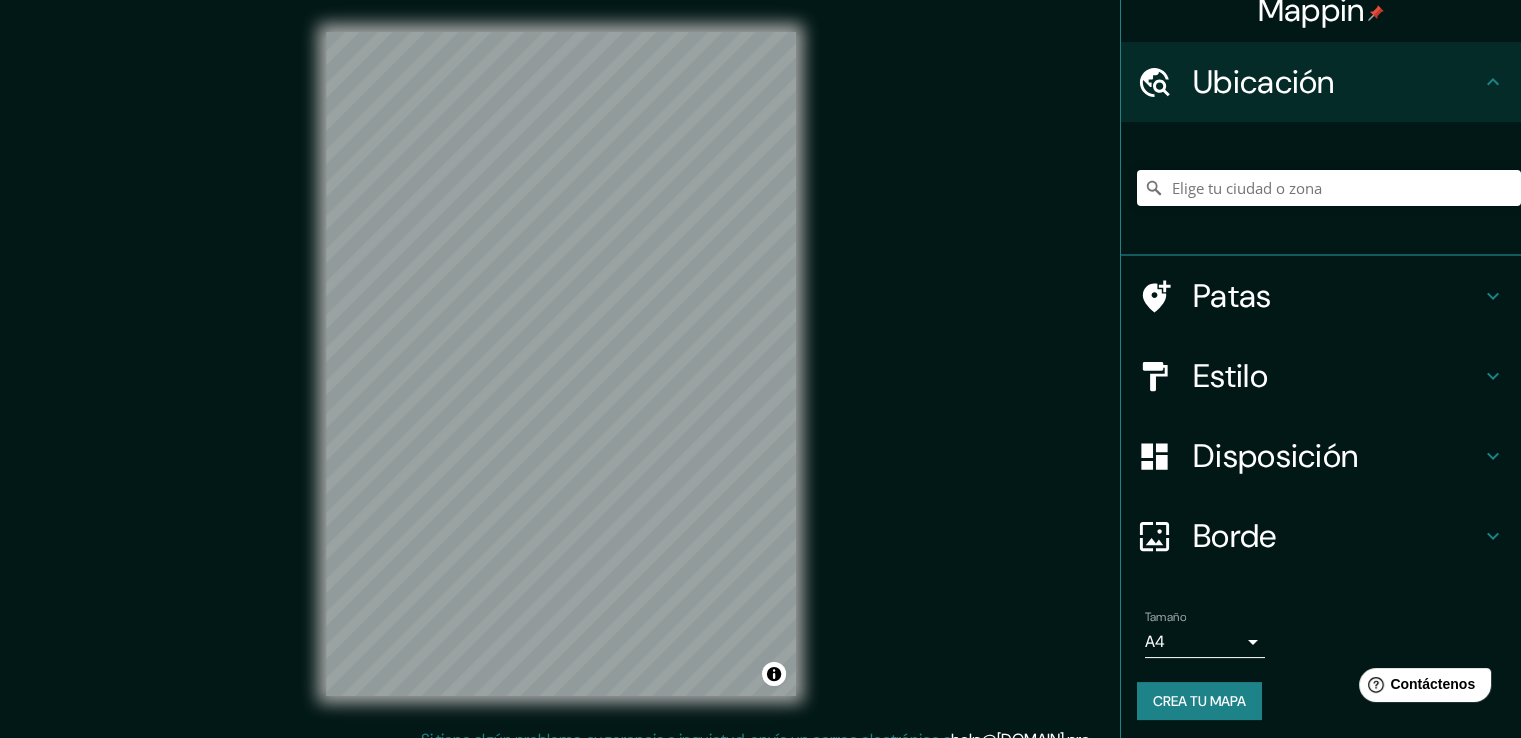 scroll, scrollTop: 27, scrollLeft: 0, axis: vertical 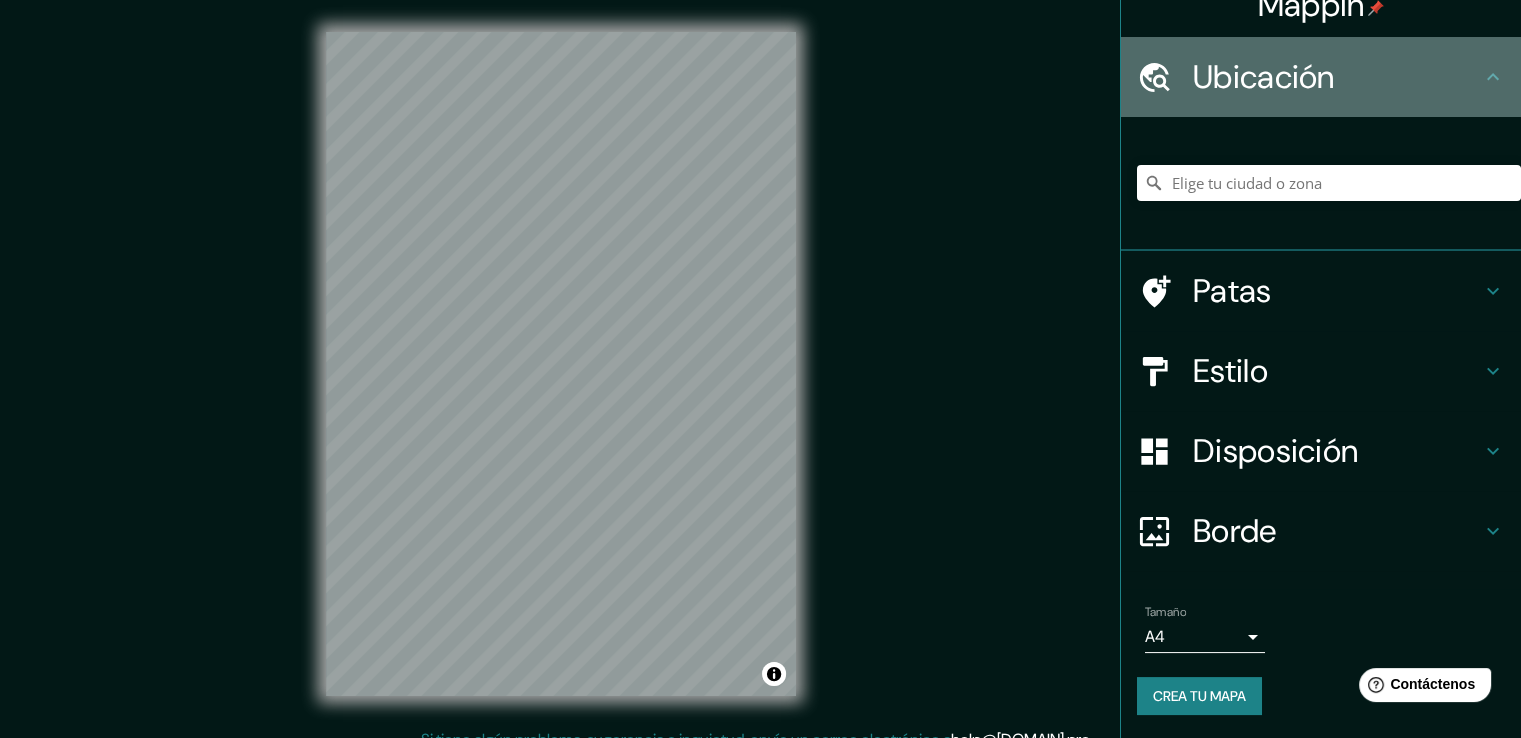 click on "Ubicación" at bounding box center (1337, 77) 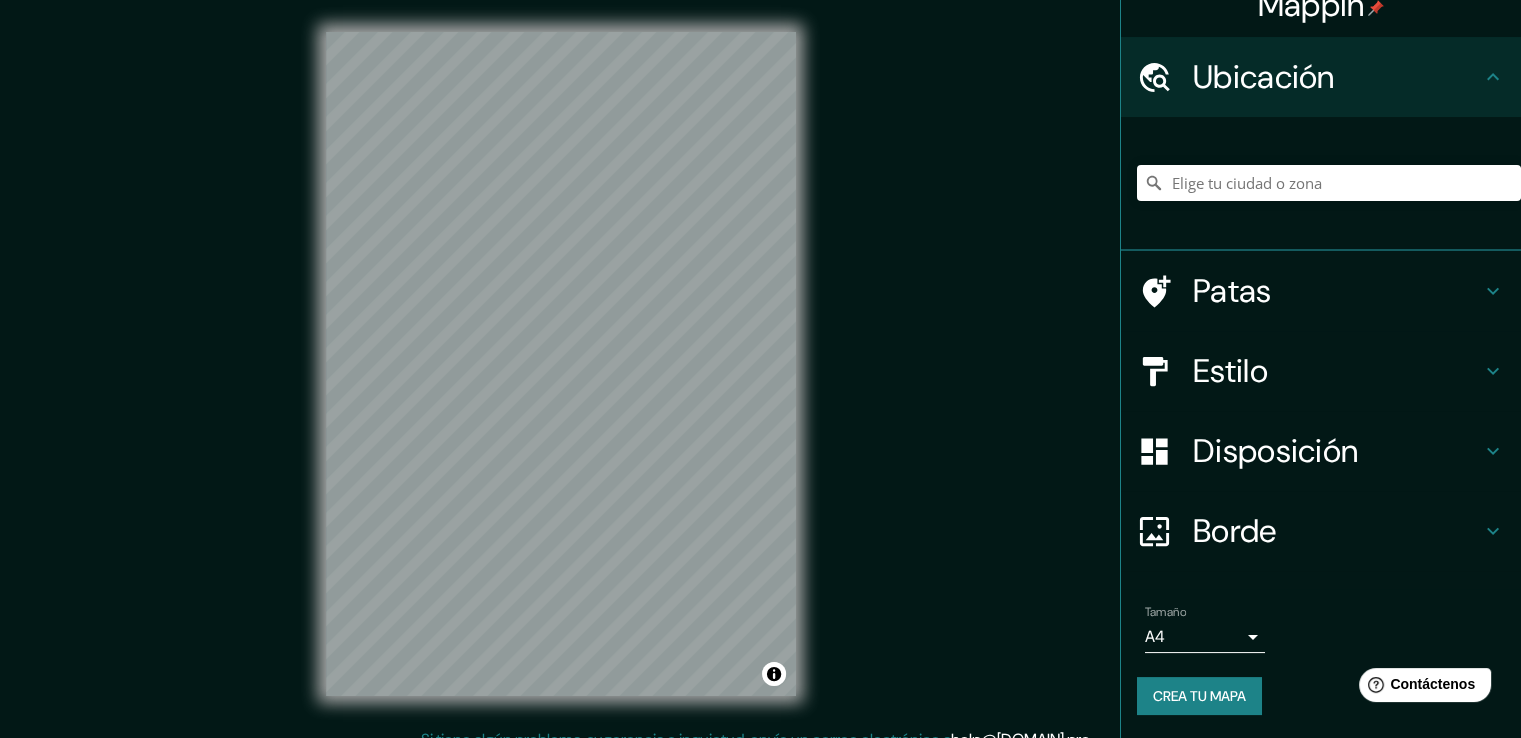 click 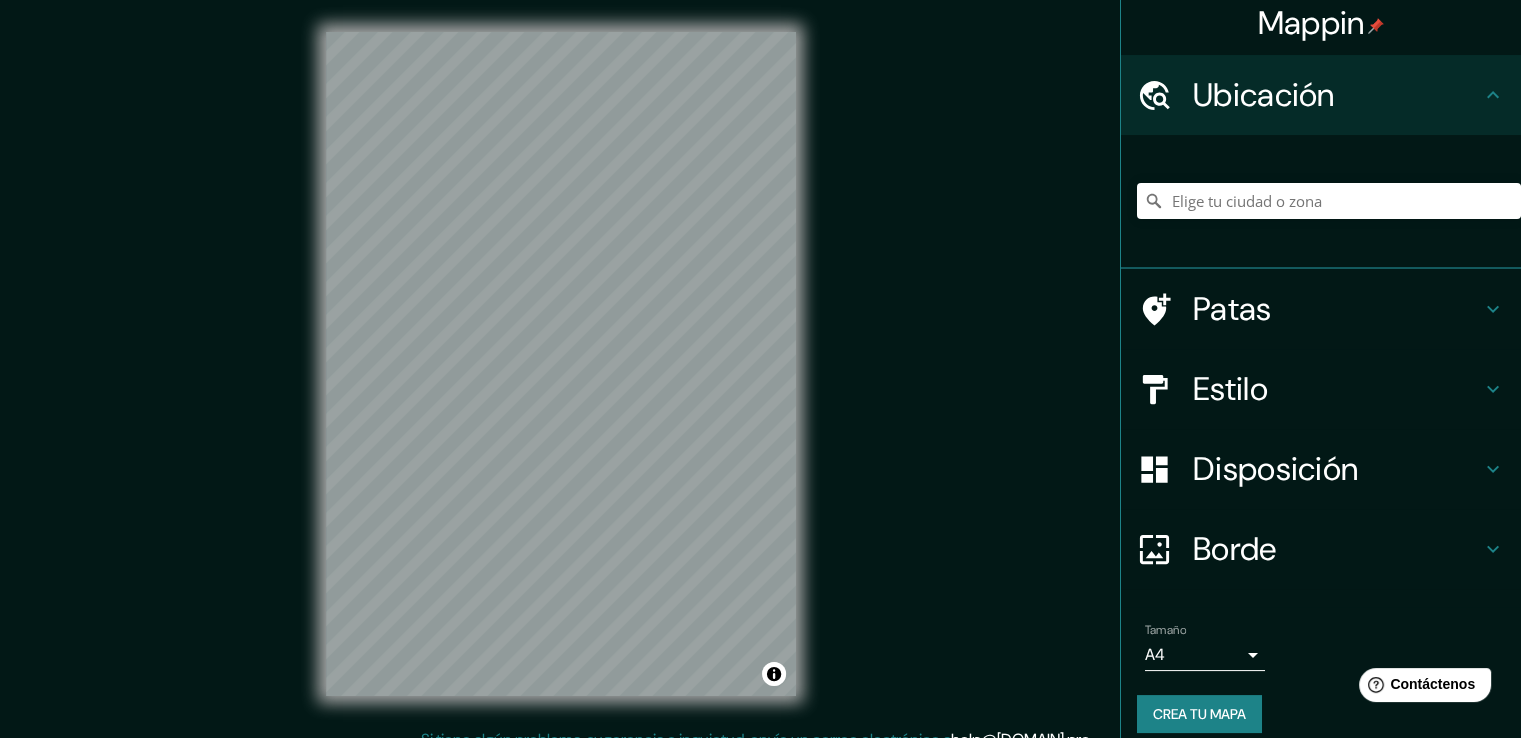 scroll, scrollTop: 0, scrollLeft: 0, axis: both 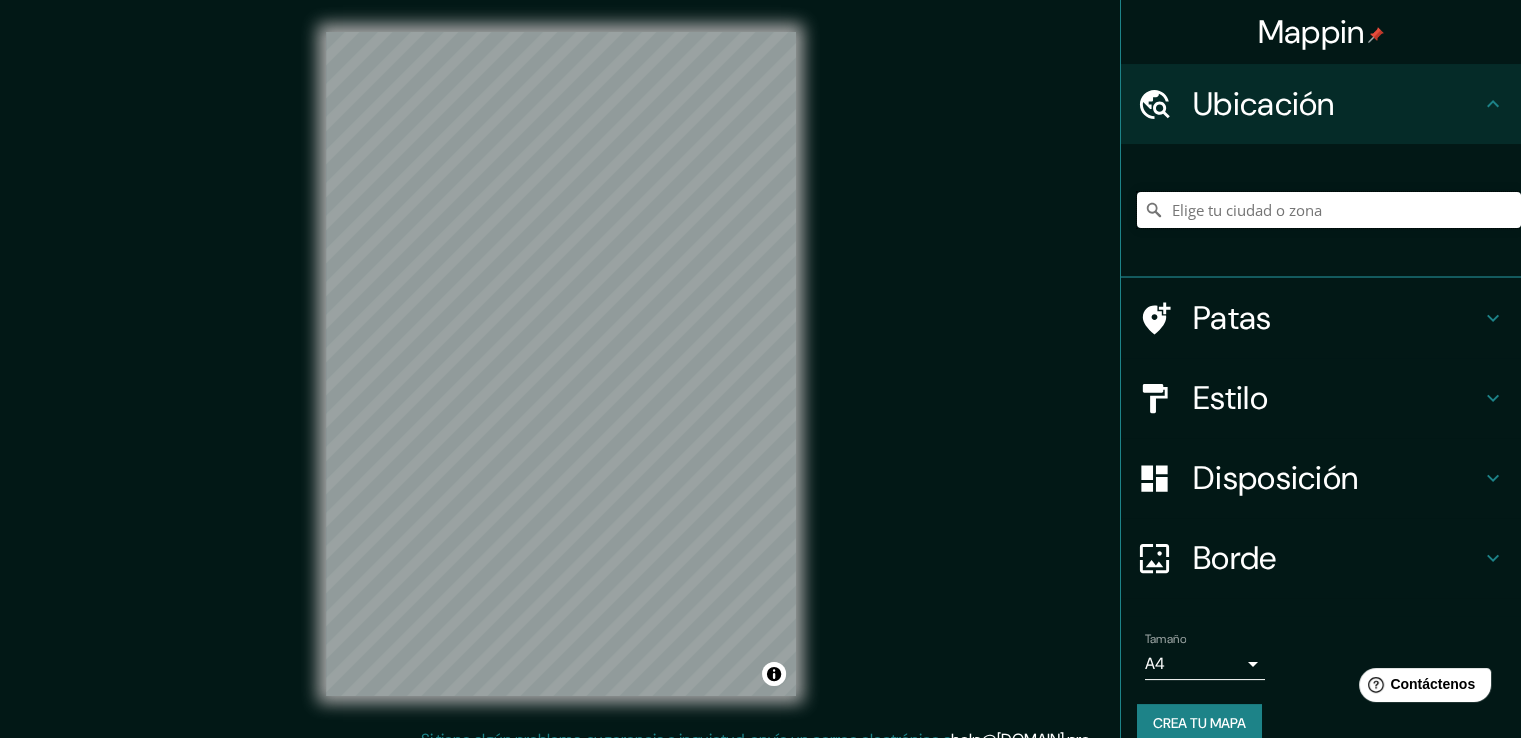 click at bounding box center (1329, 210) 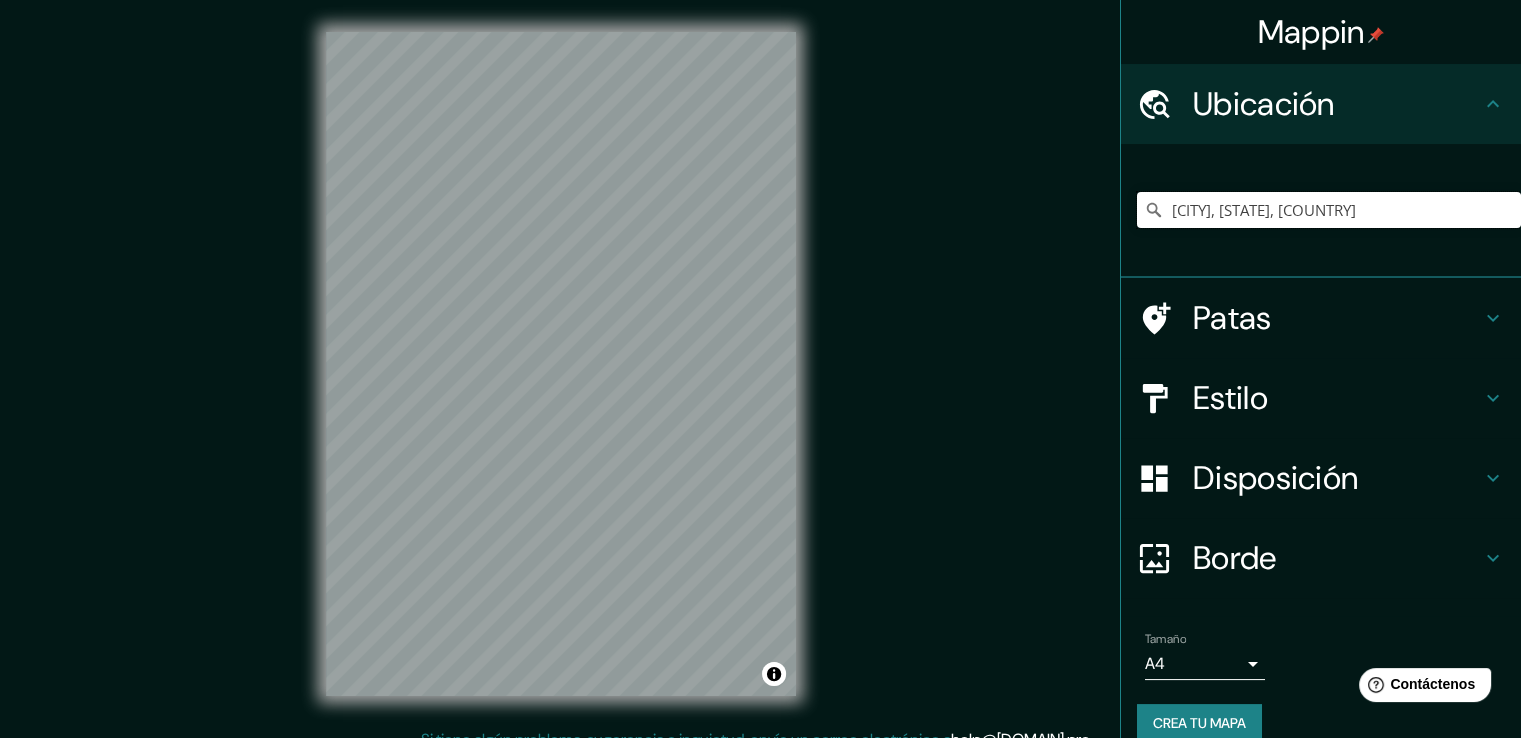 type on "[CITY], [STATE], [COUNTRY]" 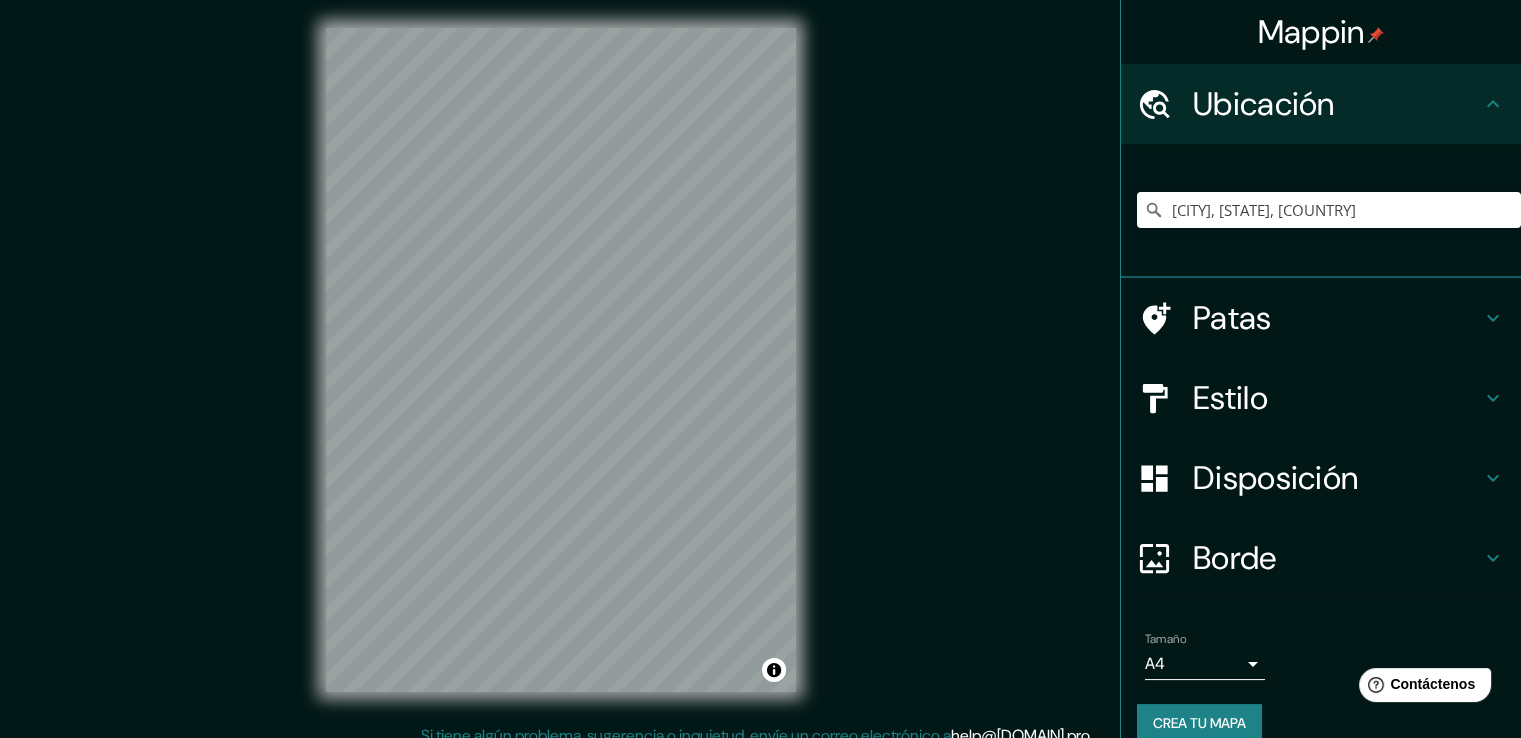 scroll, scrollTop: 22, scrollLeft: 0, axis: vertical 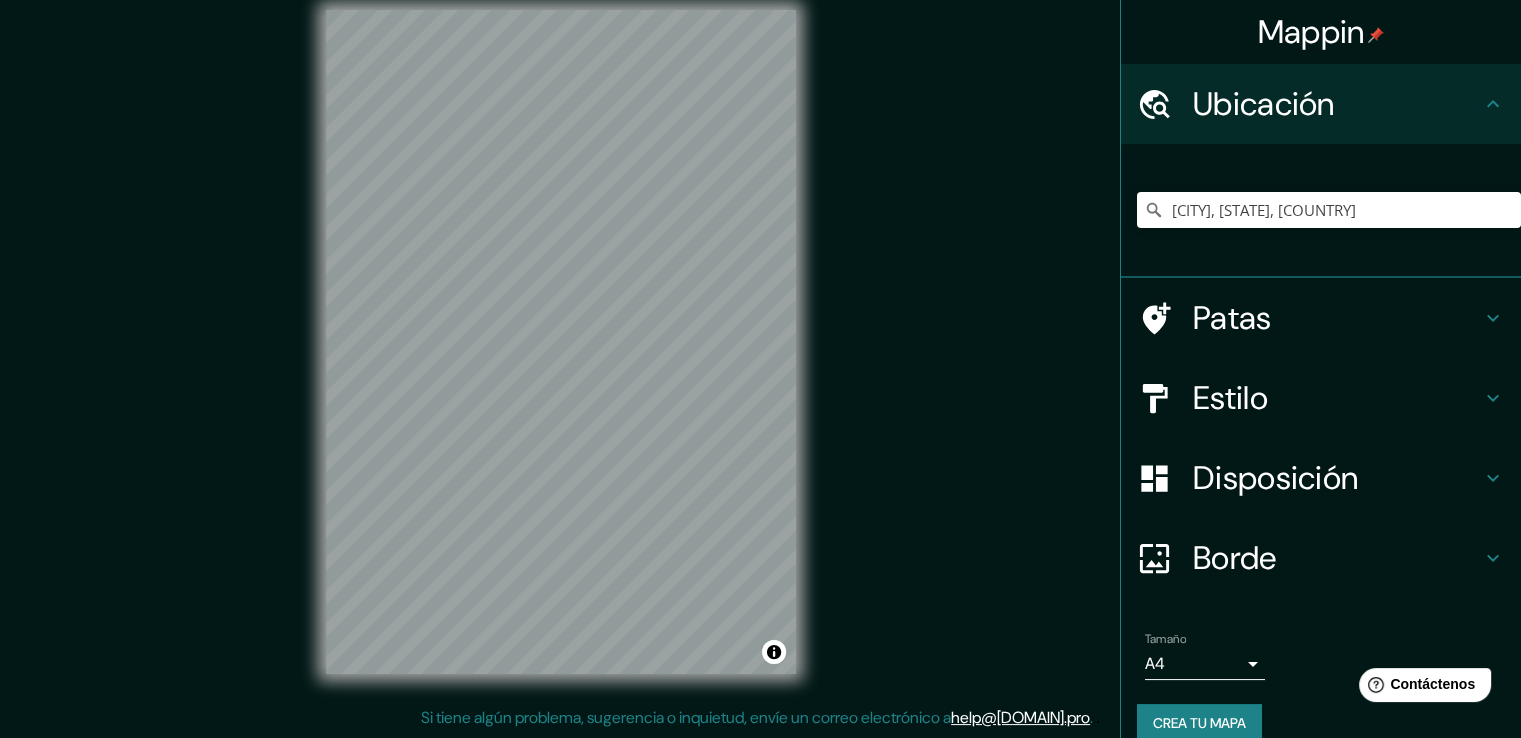click 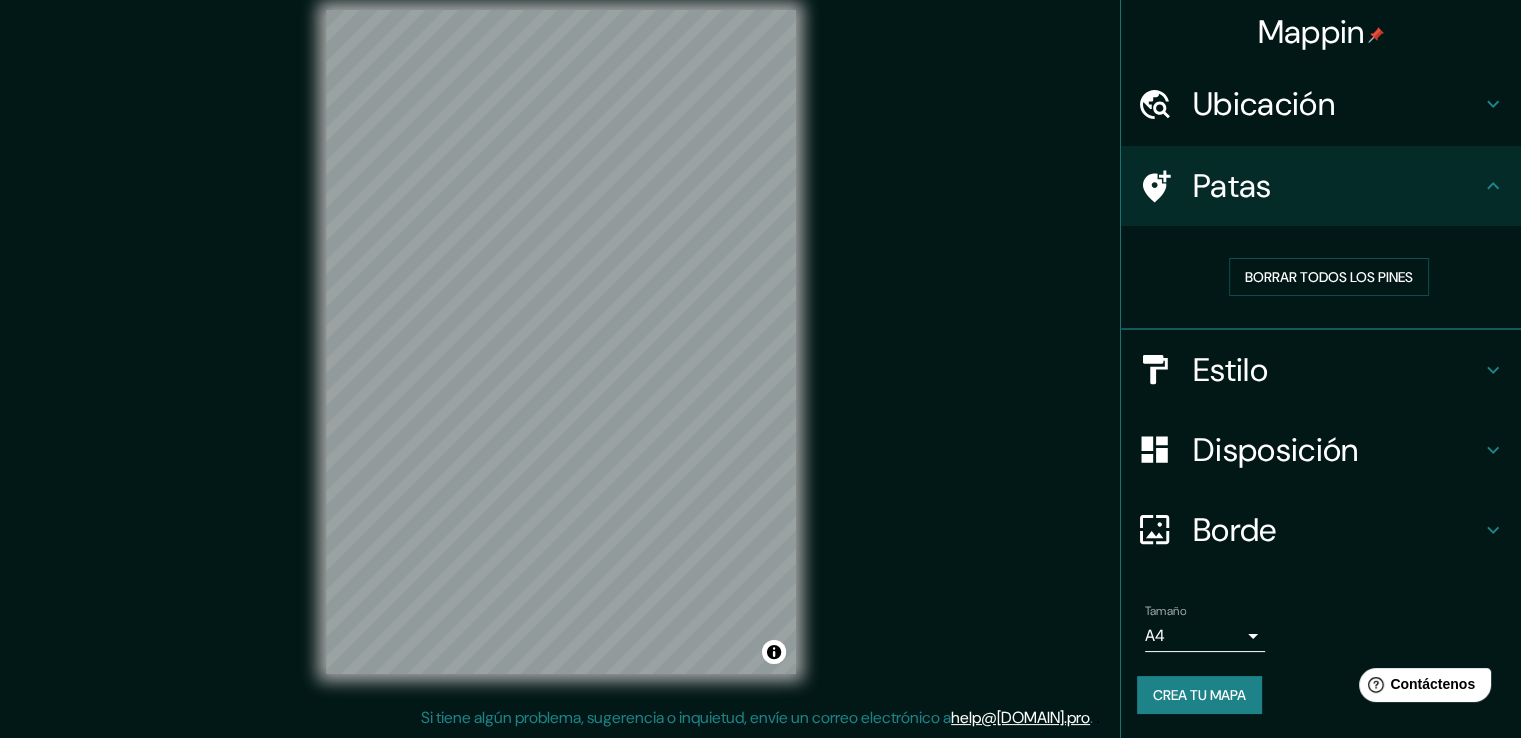 click on "Borrar todos los pines" at bounding box center [1321, 278] 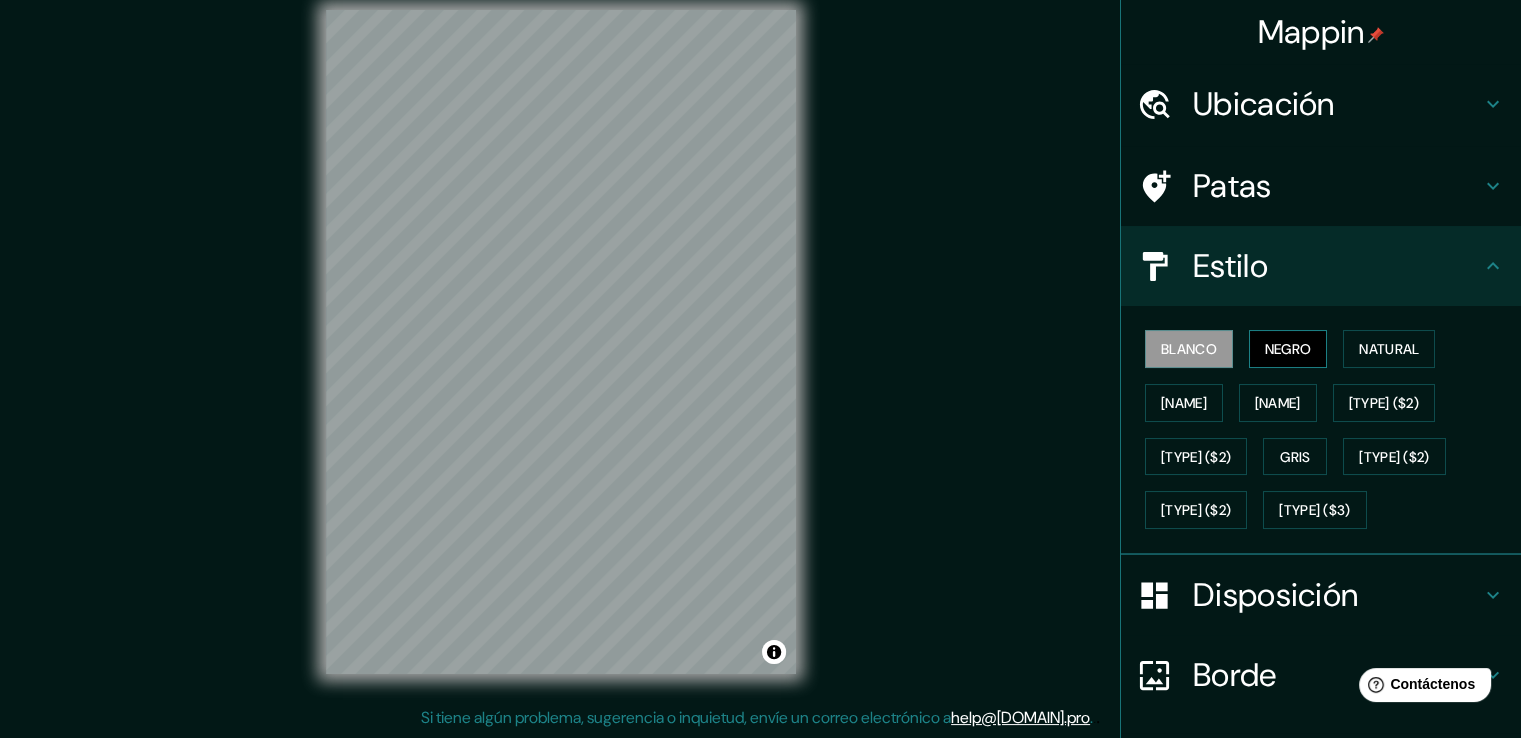 click on "Negro" at bounding box center (1288, 349) 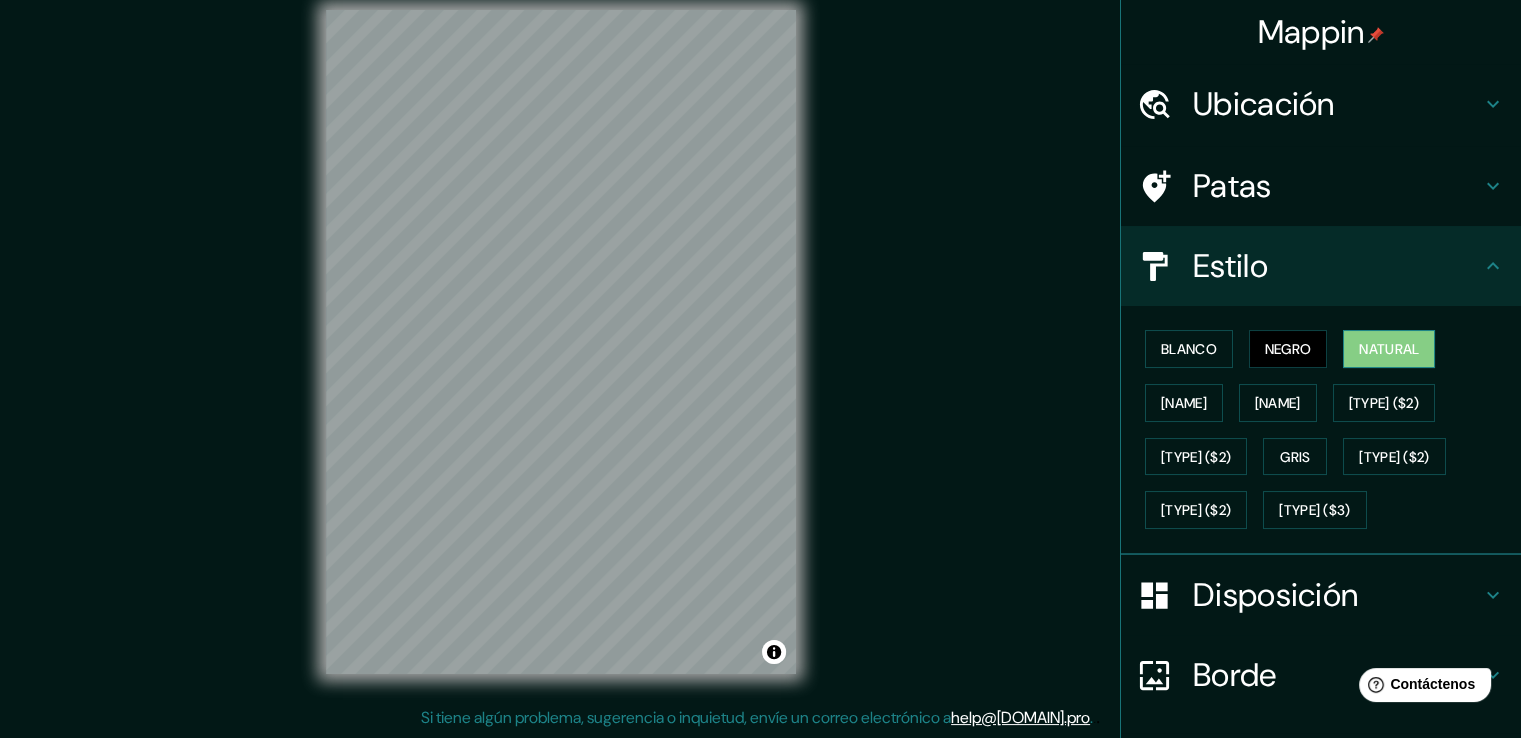 click on "Natural" at bounding box center (1389, 349) 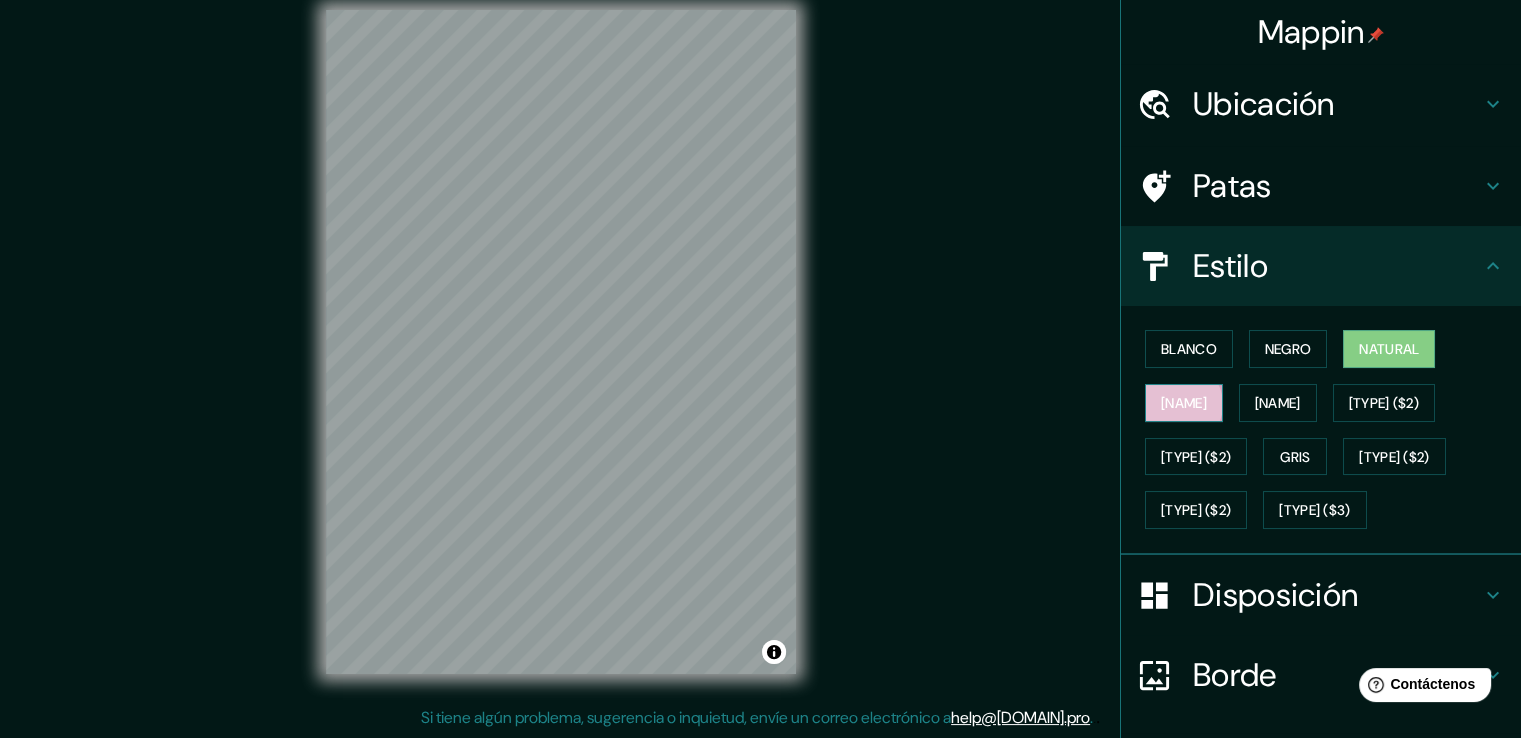 click on "[NAME]" at bounding box center (1184, 403) 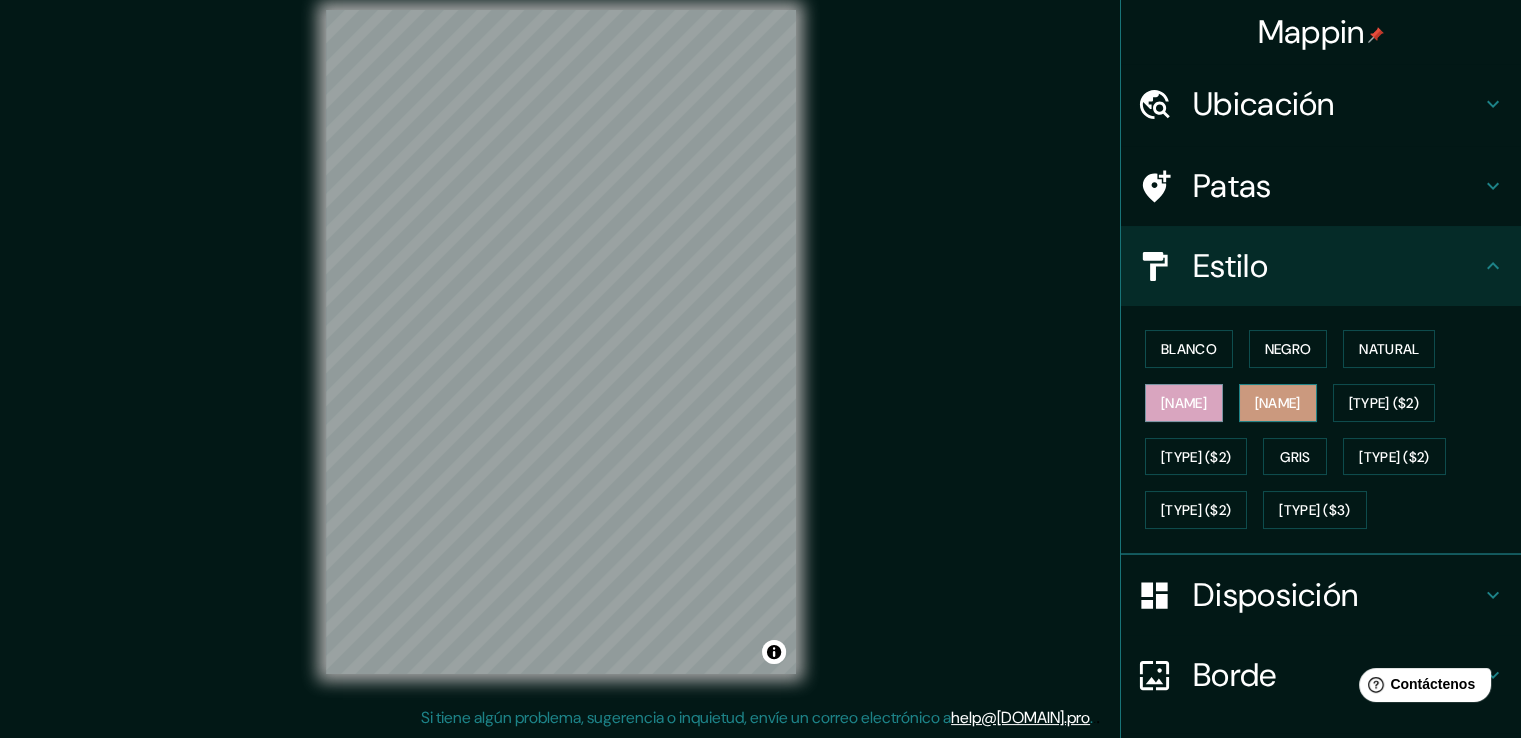 click on "[NAME]" at bounding box center (1278, 403) 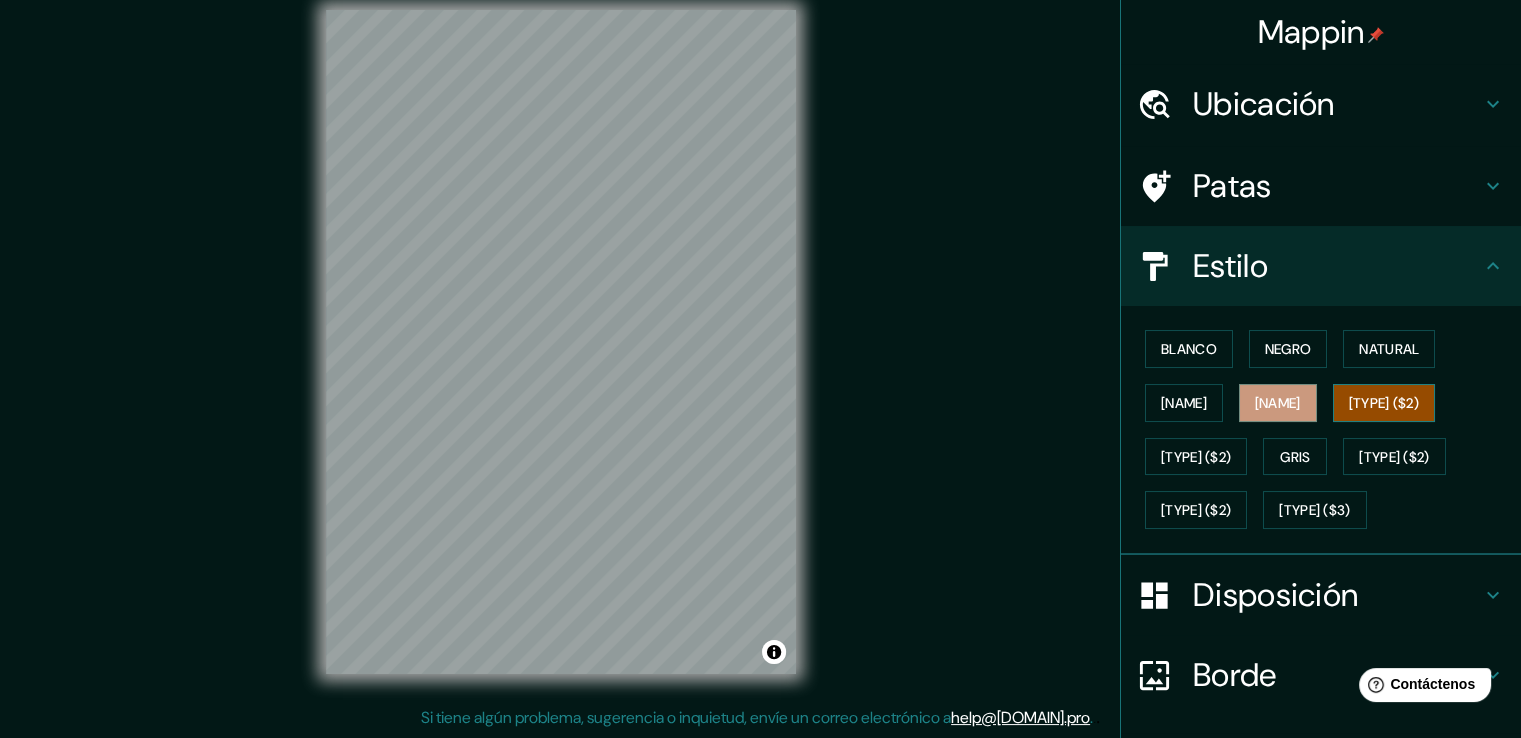 click on "[TYPE] ($2)" at bounding box center [1384, 403] 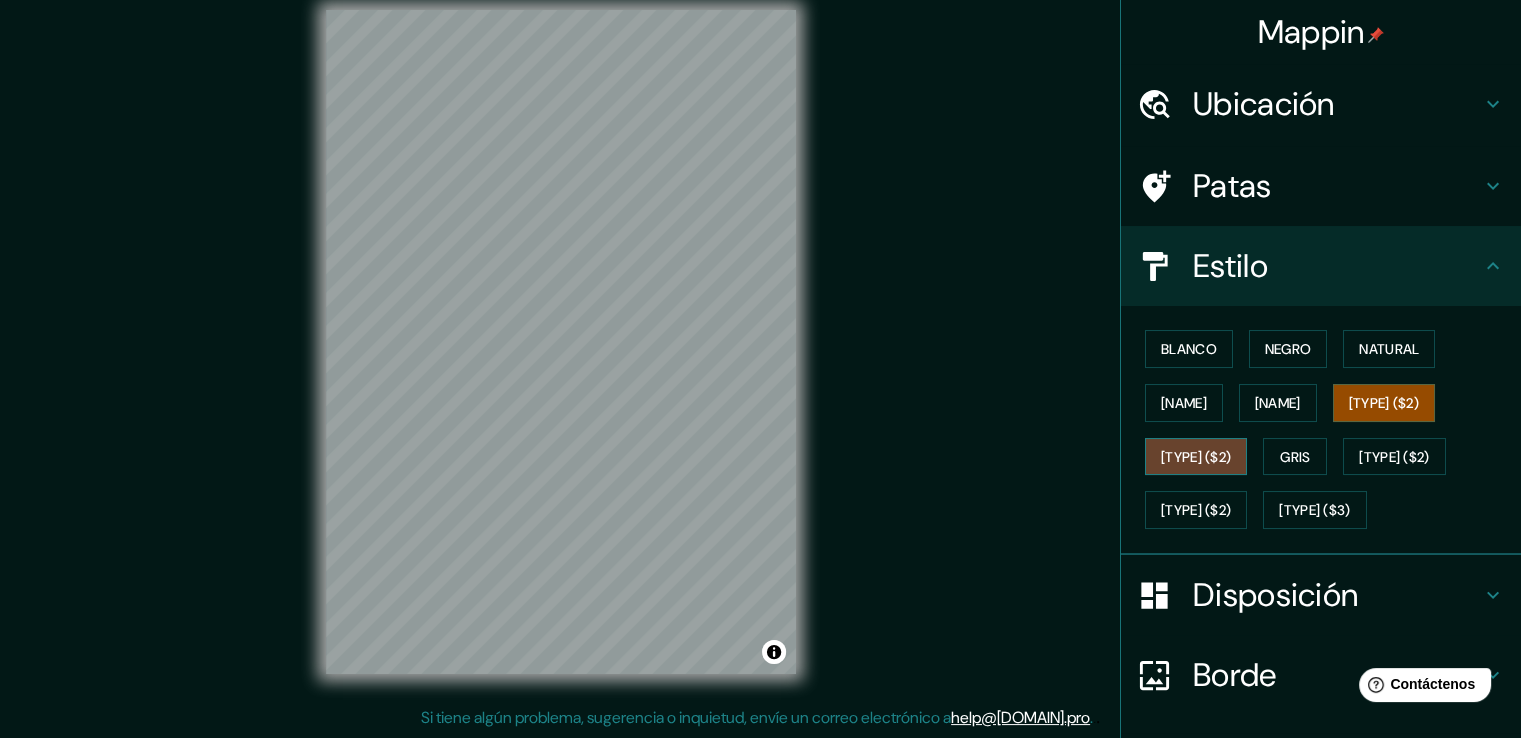 click on "[TYPE] ($2)" at bounding box center (1196, 457) 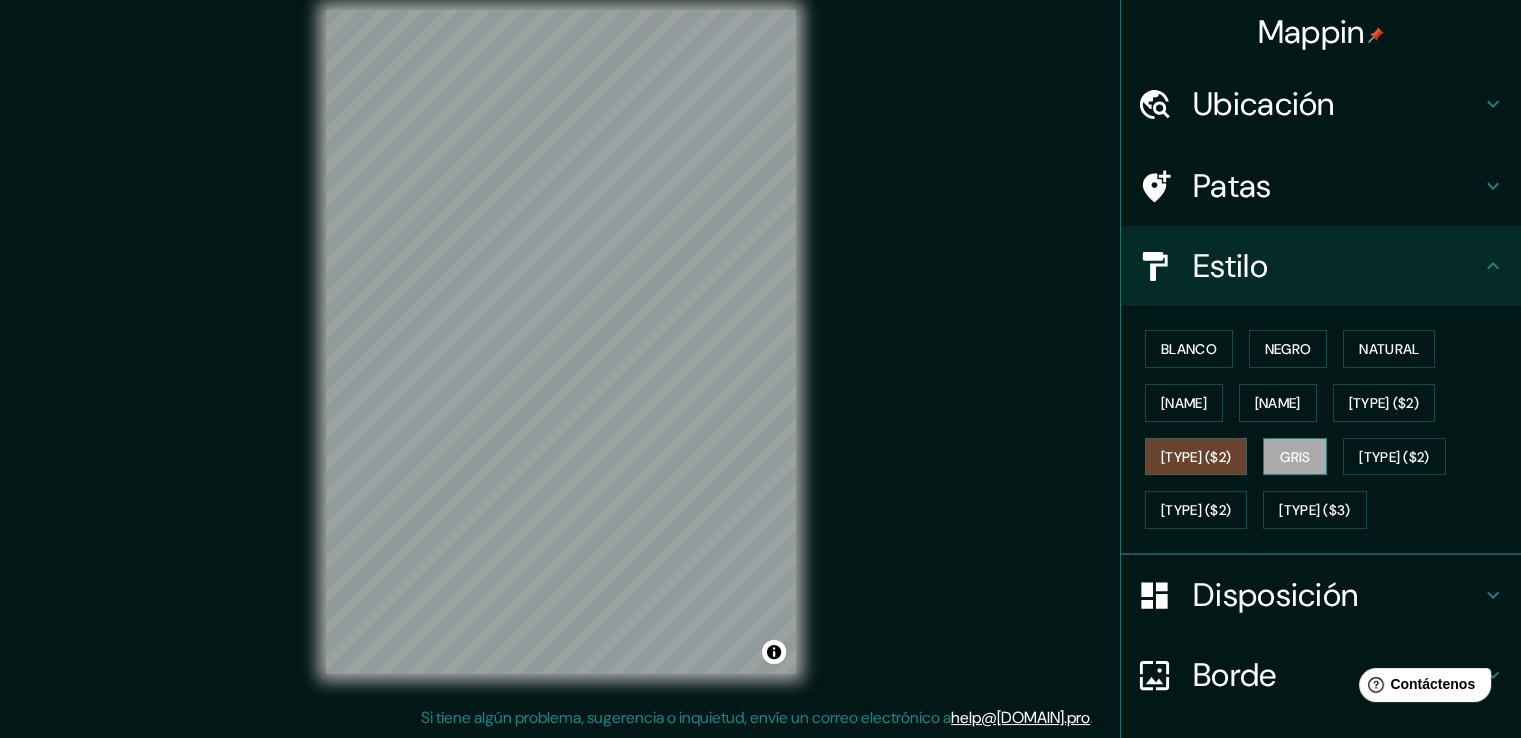 click on "Gris" at bounding box center [1295, 457] 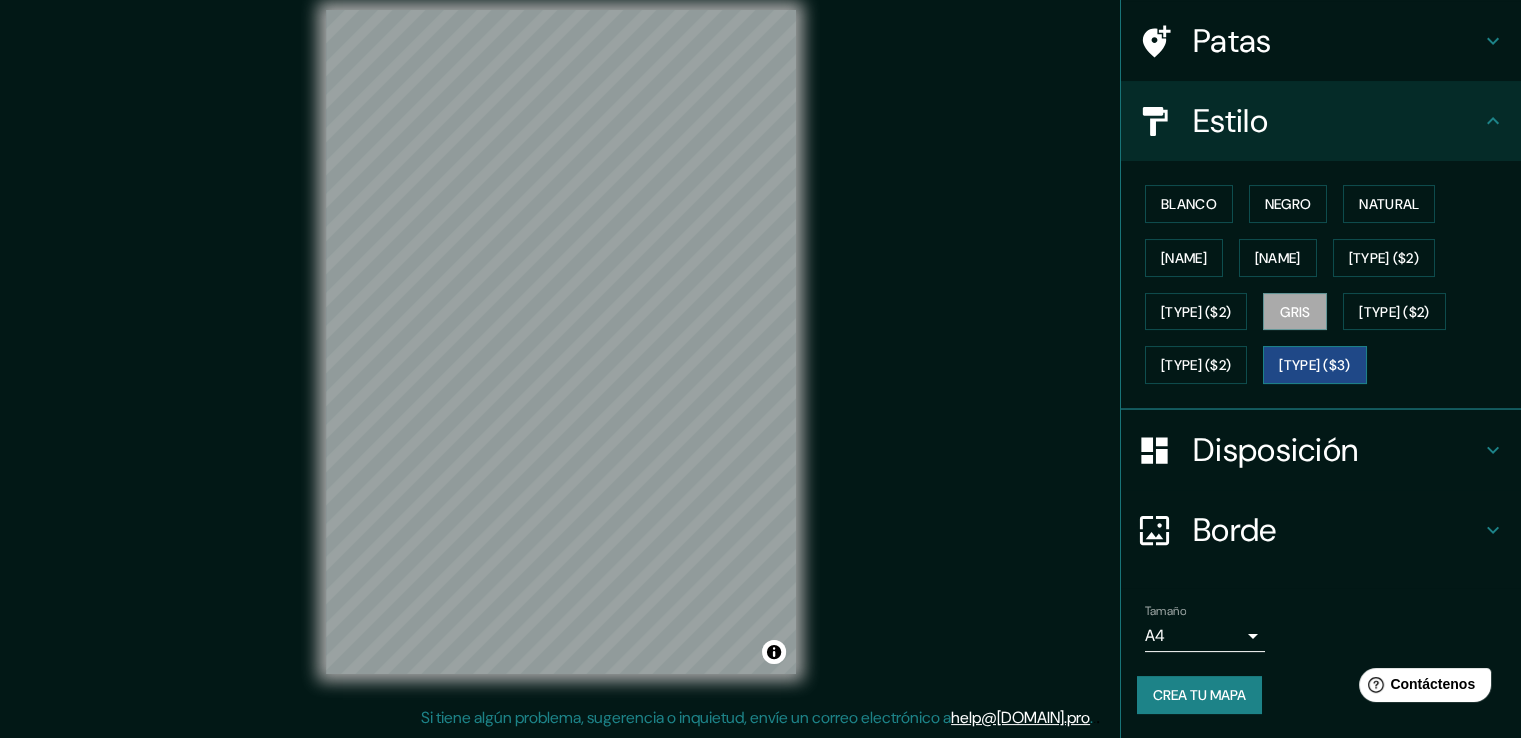 scroll, scrollTop: 194, scrollLeft: 0, axis: vertical 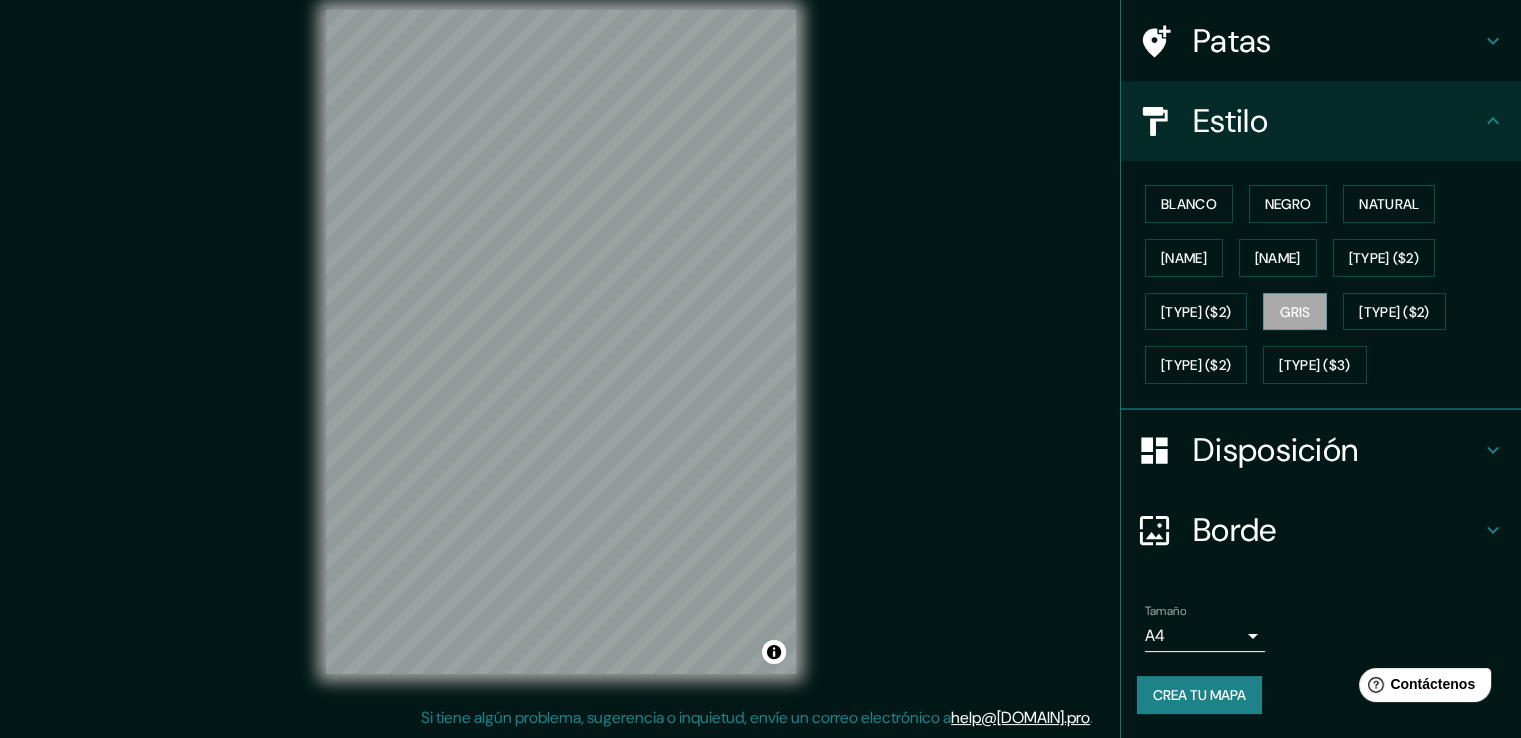 click 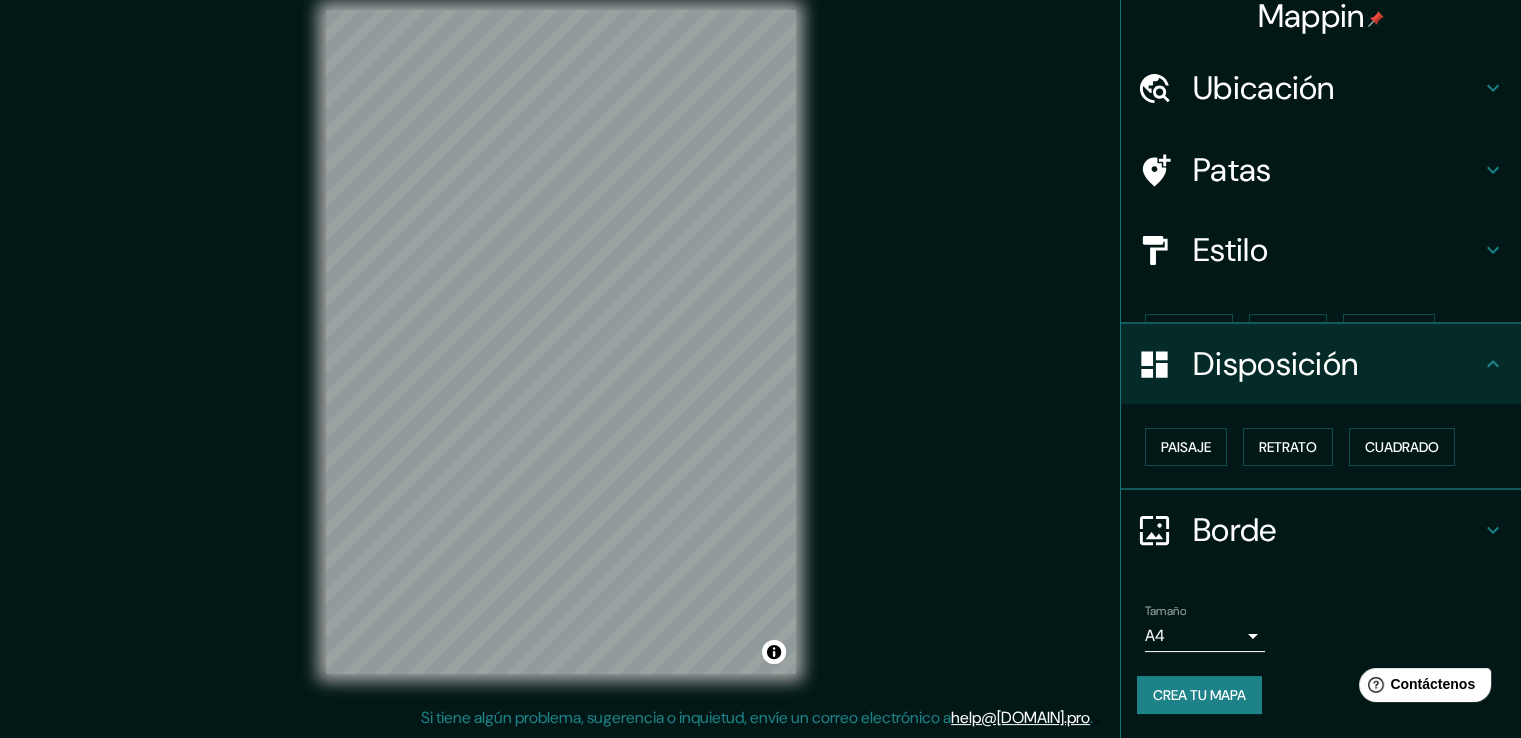 scroll, scrollTop: 0, scrollLeft: 0, axis: both 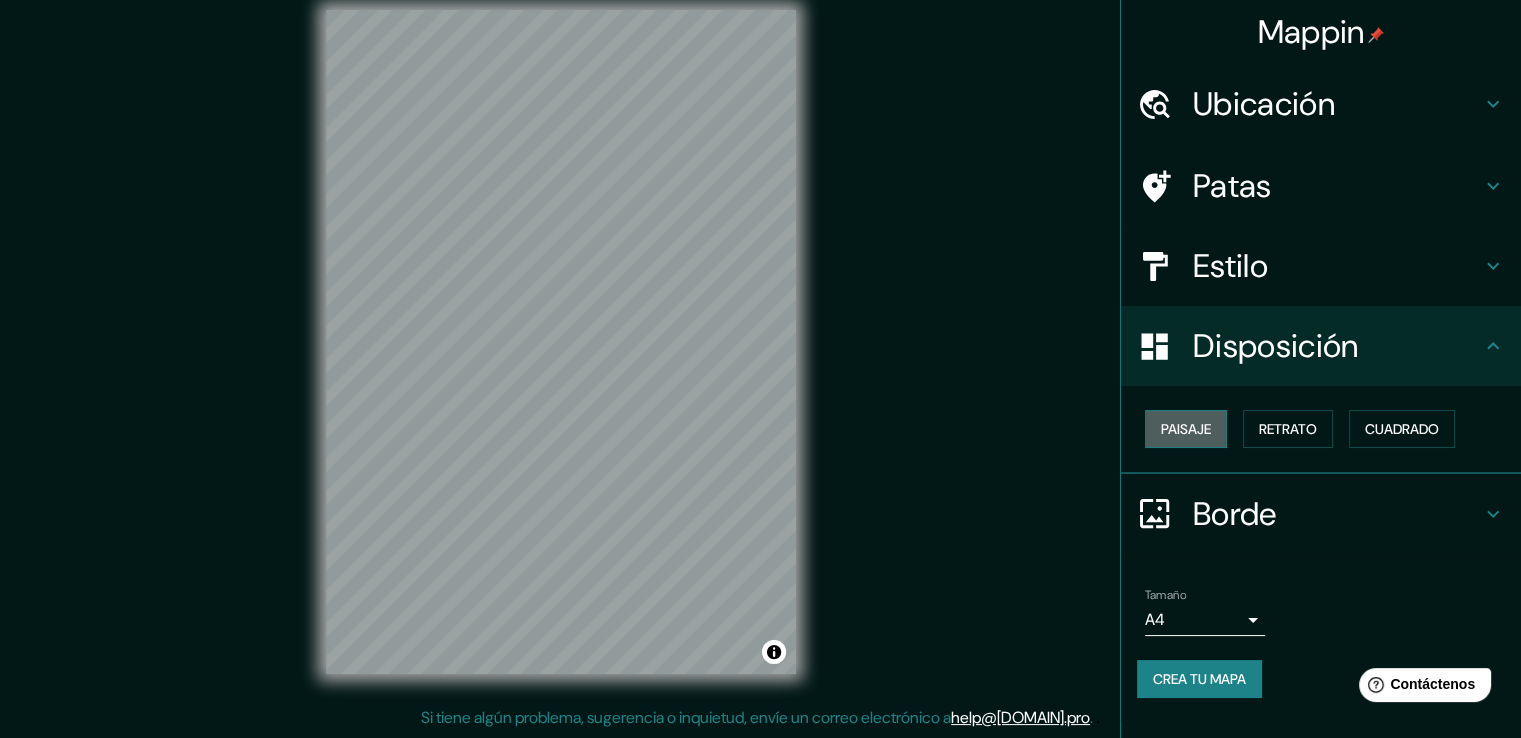 click on "Paisaje" at bounding box center [1186, 429] 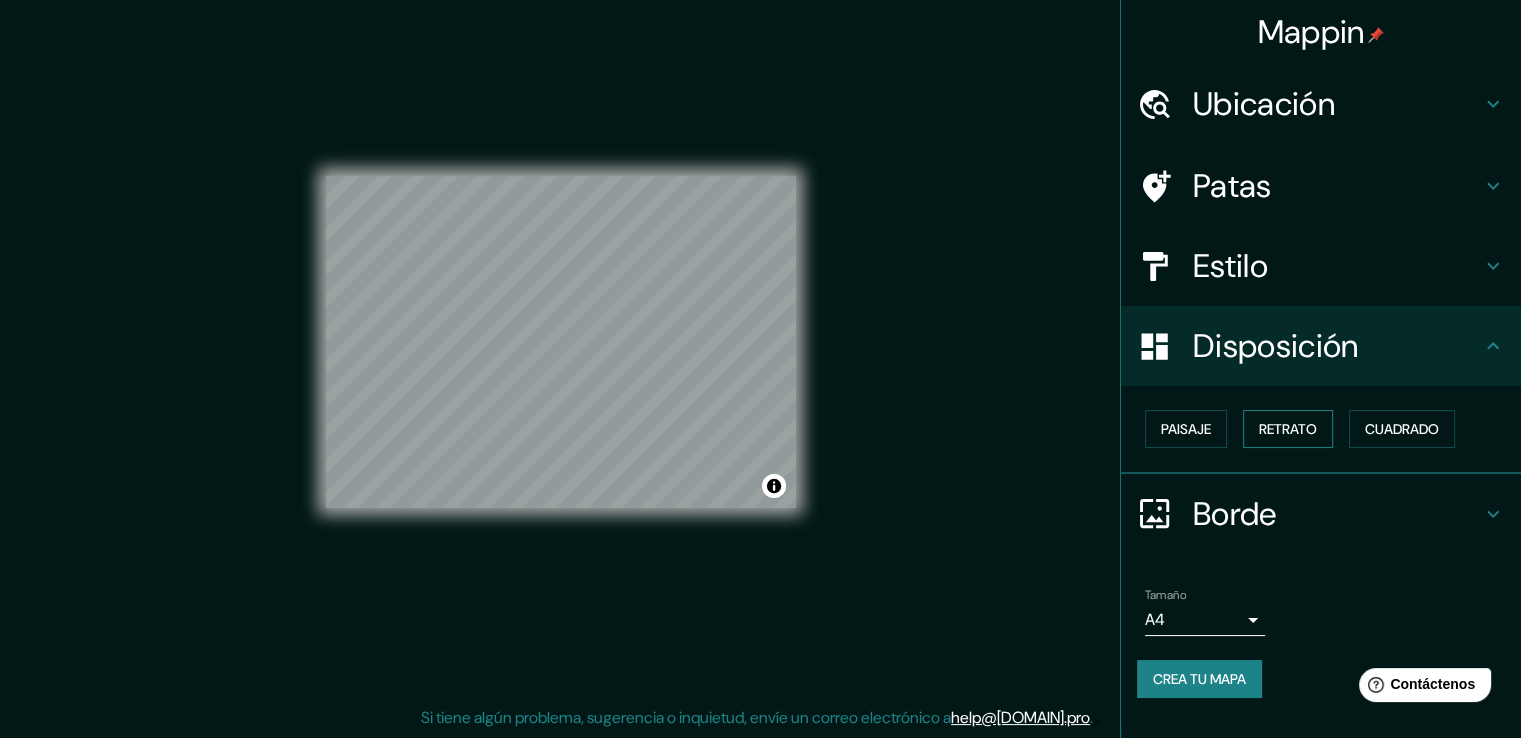 click on "Retrato" at bounding box center [1288, 429] 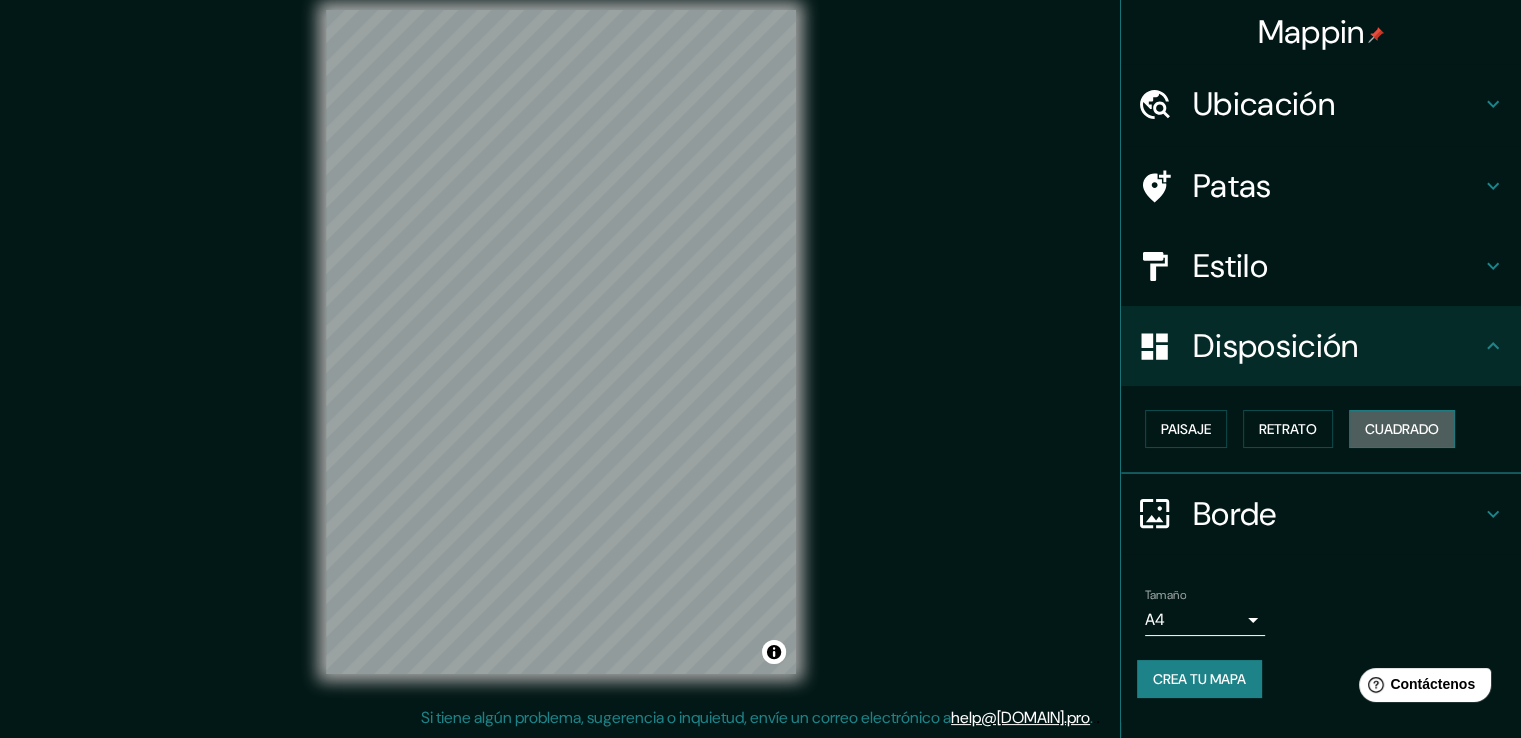 click on "Cuadrado" at bounding box center (1402, 429) 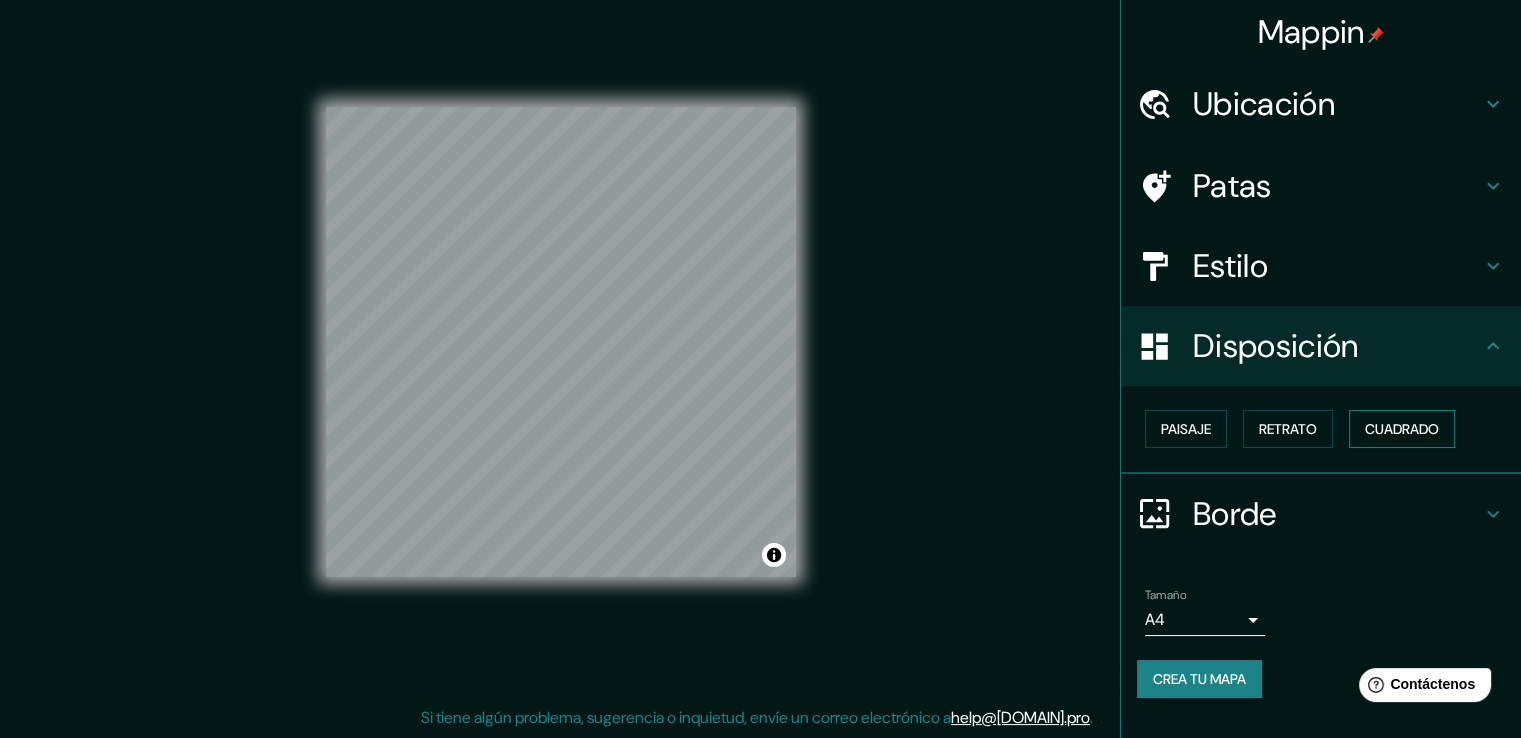 click on "Cuadrado" at bounding box center [1402, 429] 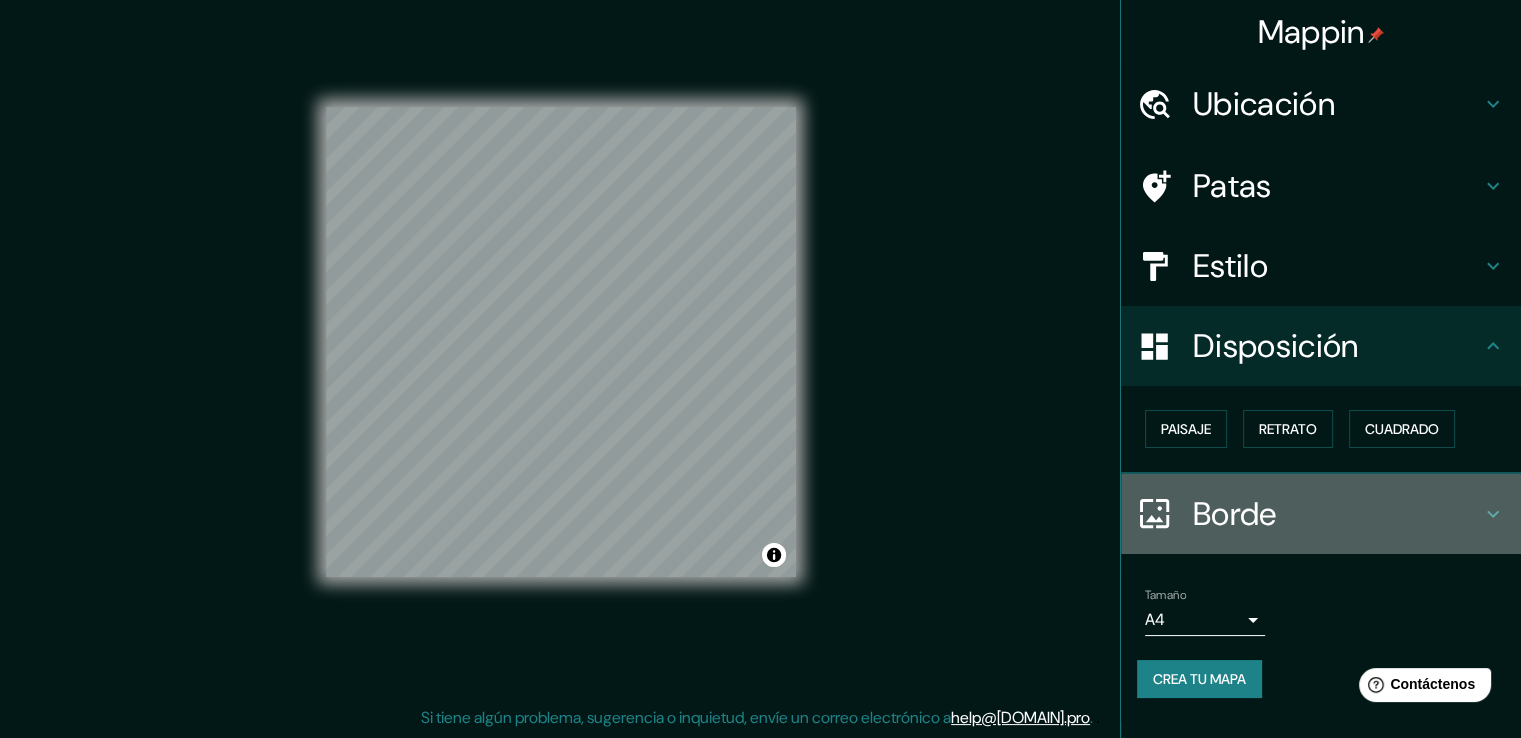 click 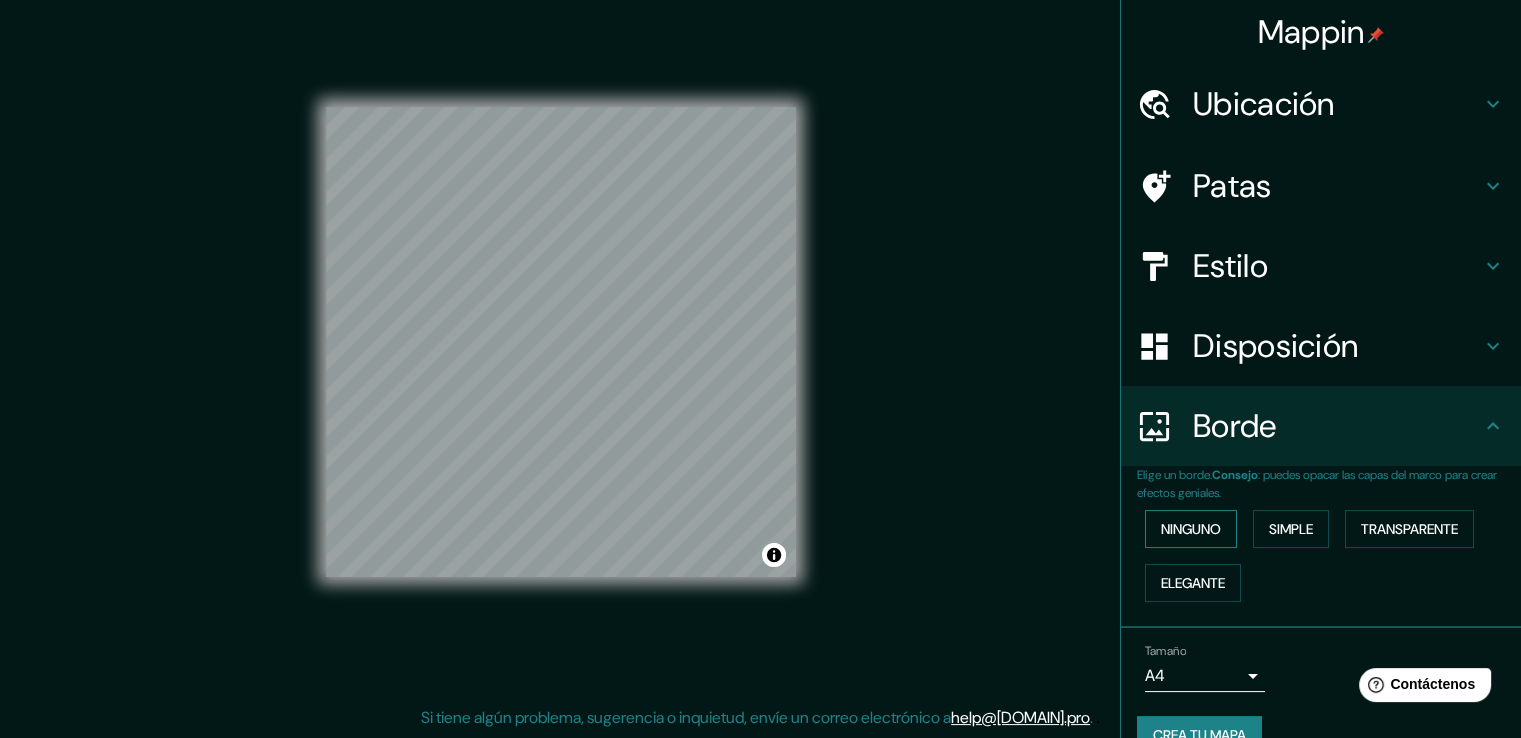 click on "Ninguno" at bounding box center (1191, 529) 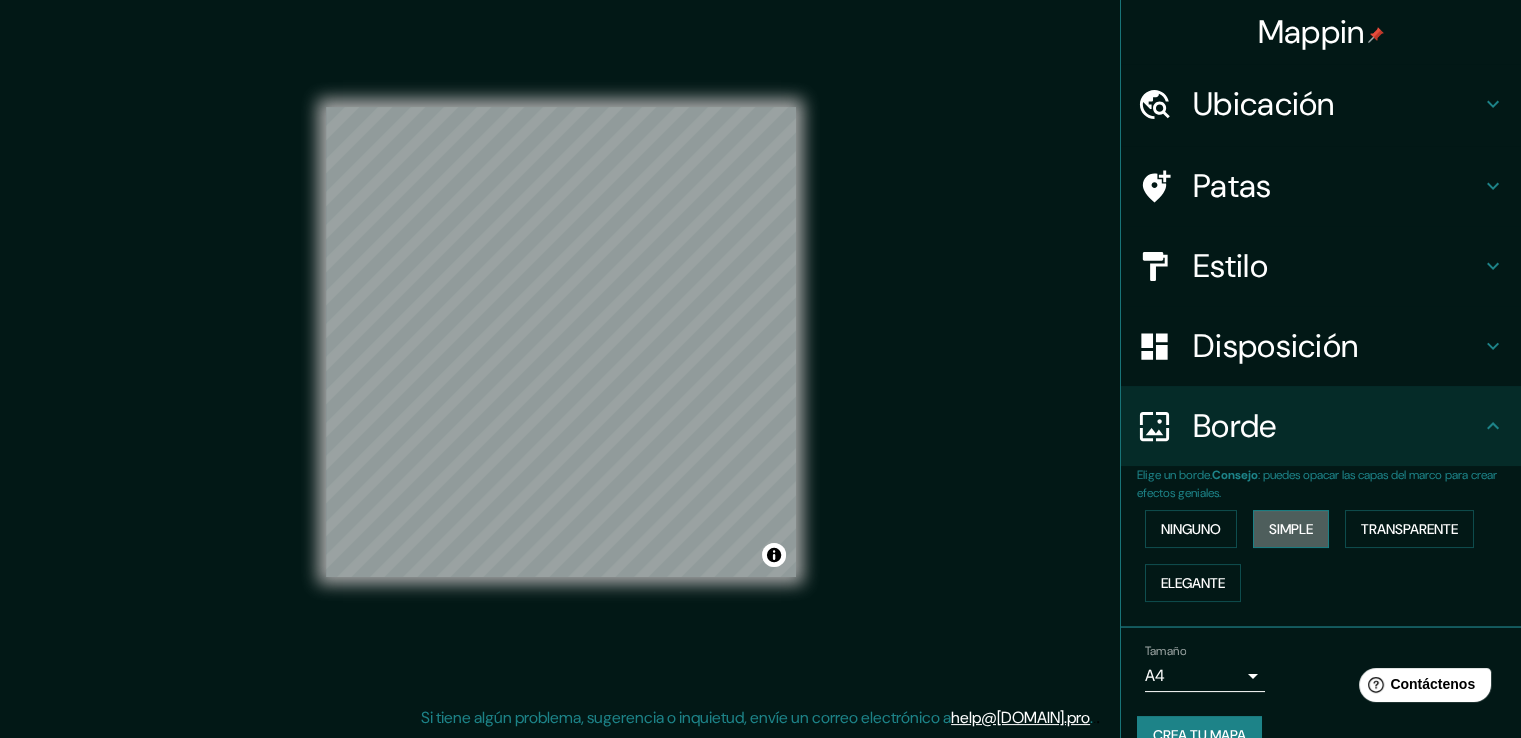 click on "Simple" at bounding box center [1291, 529] 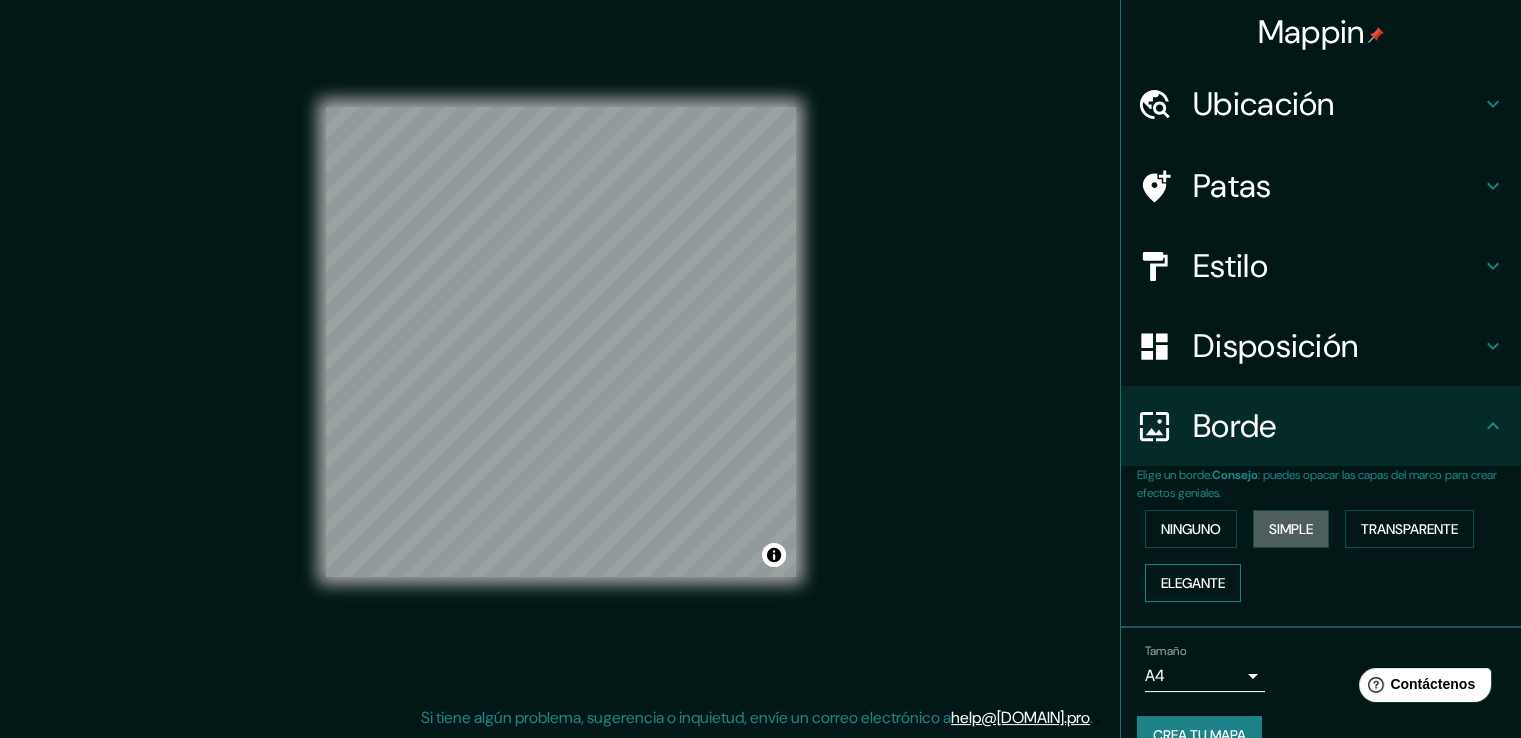 click on "Transparente" at bounding box center (1409, 529) 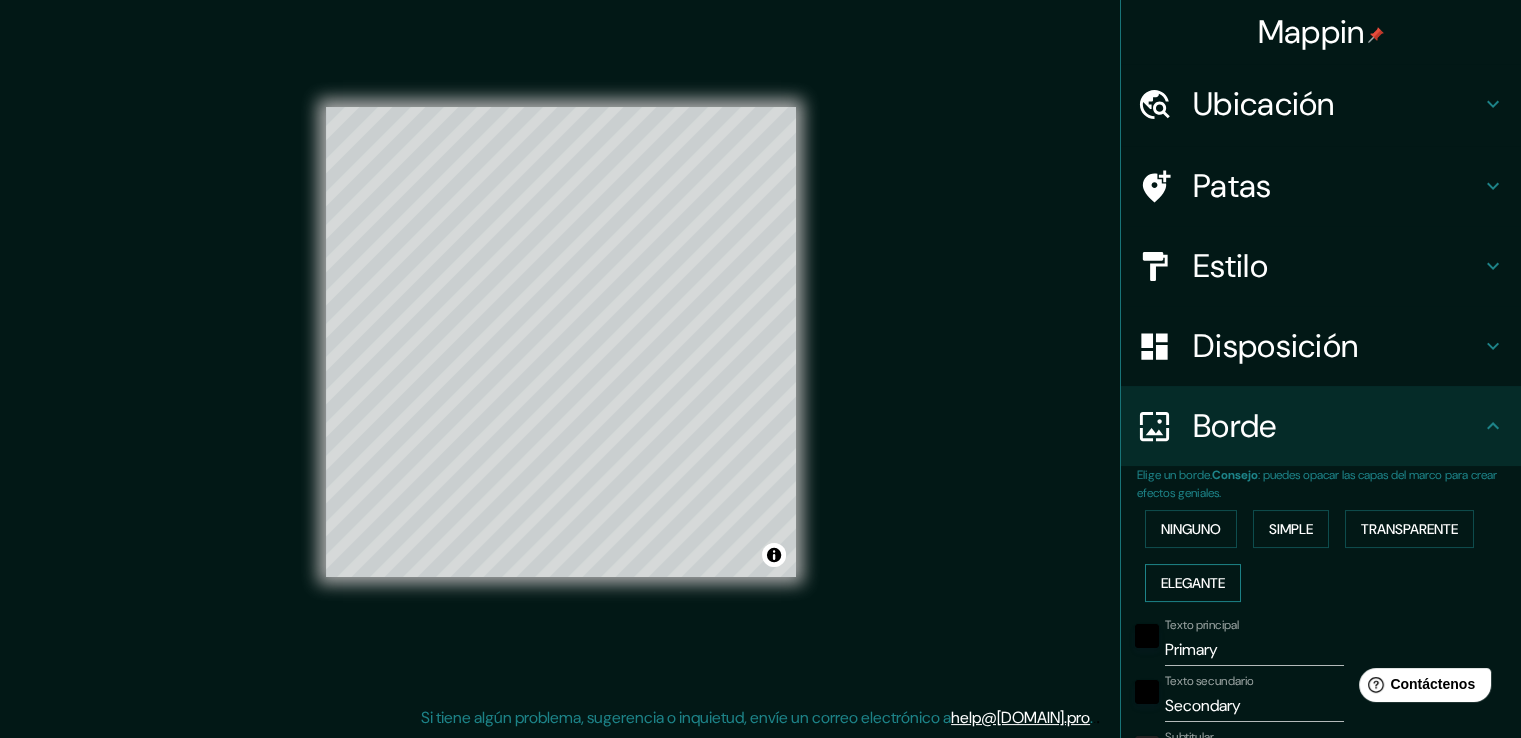 click on "Elegante" at bounding box center [1193, 583] 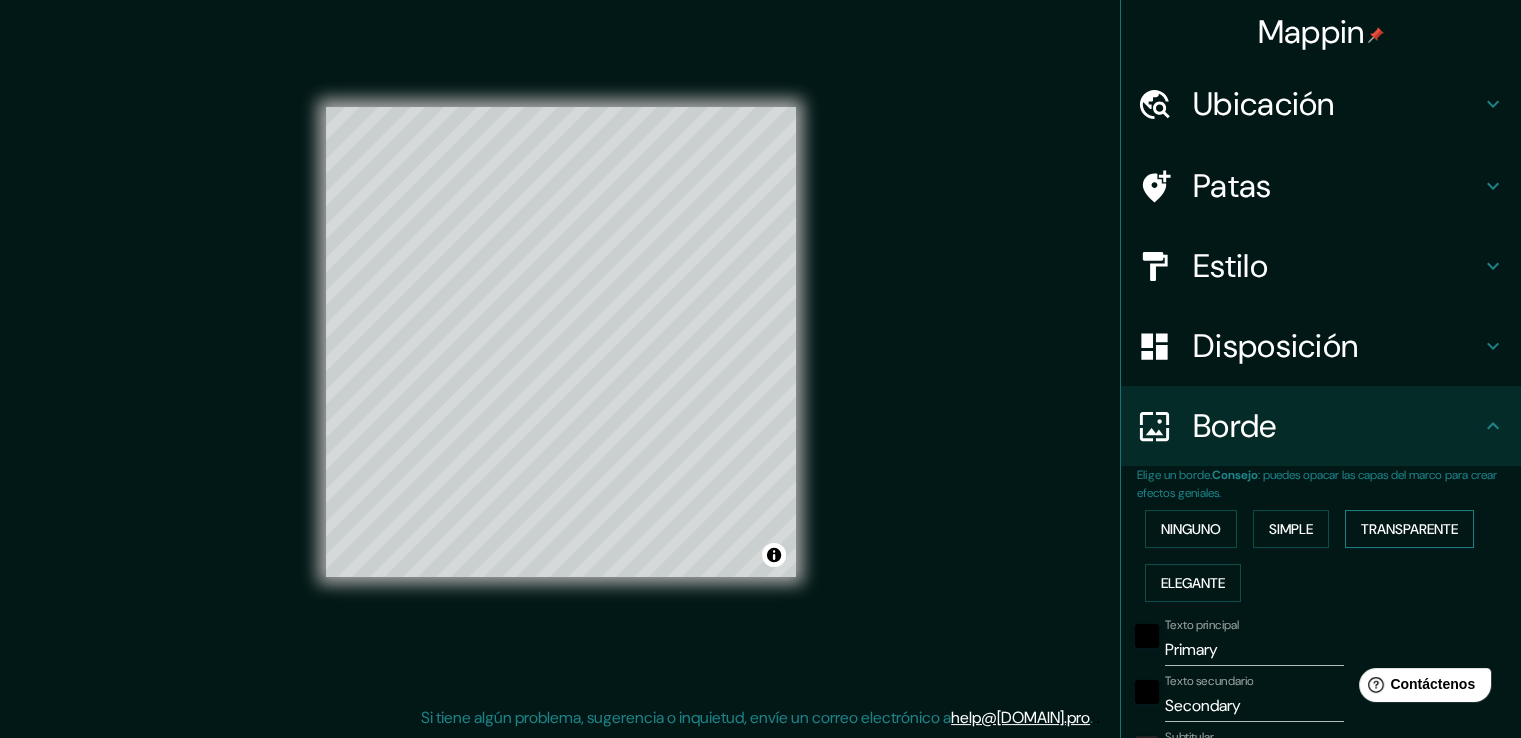 click on "Transparente" at bounding box center (1409, 529) 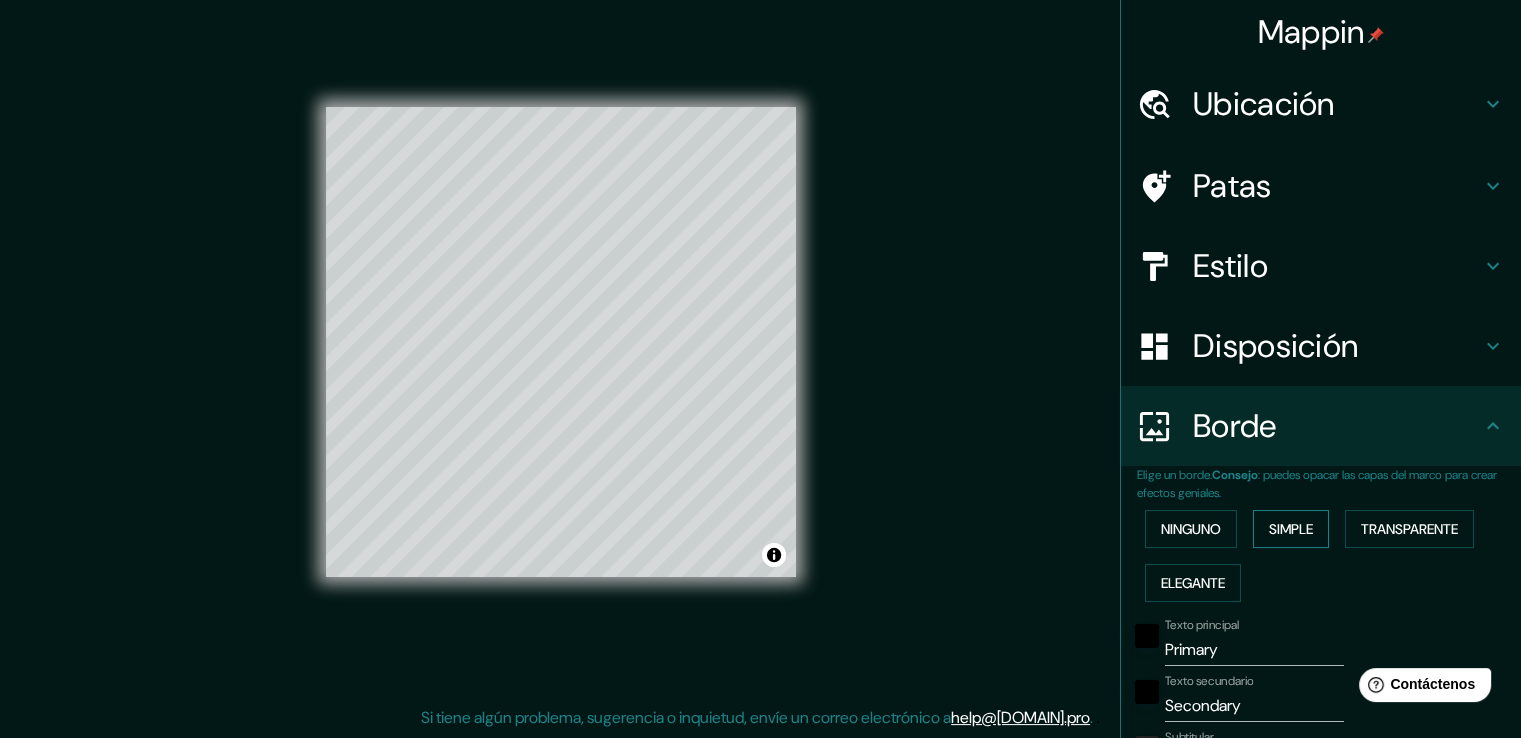 click on "Simple" at bounding box center [1291, 529] 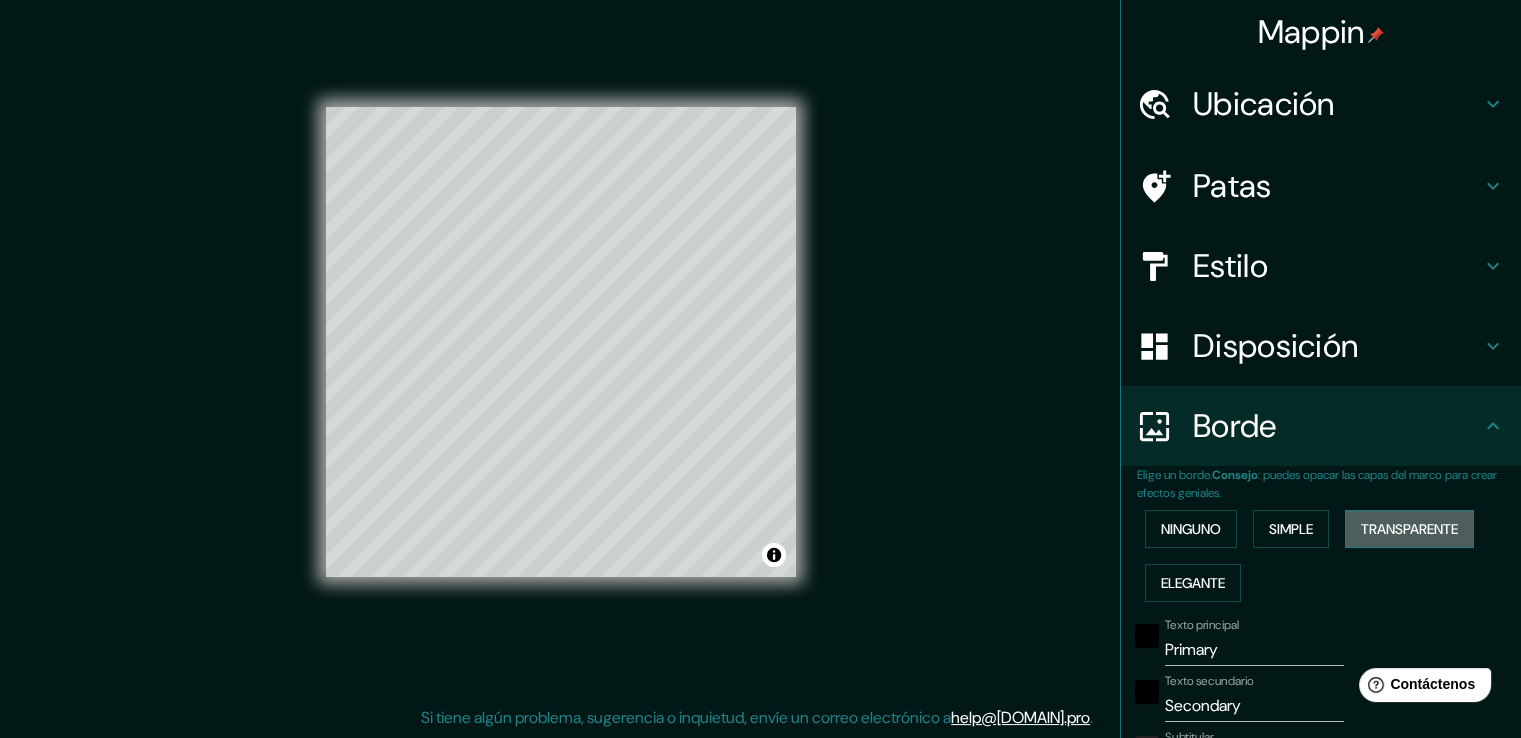 click on "Transparente" at bounding box center (1409, 529) 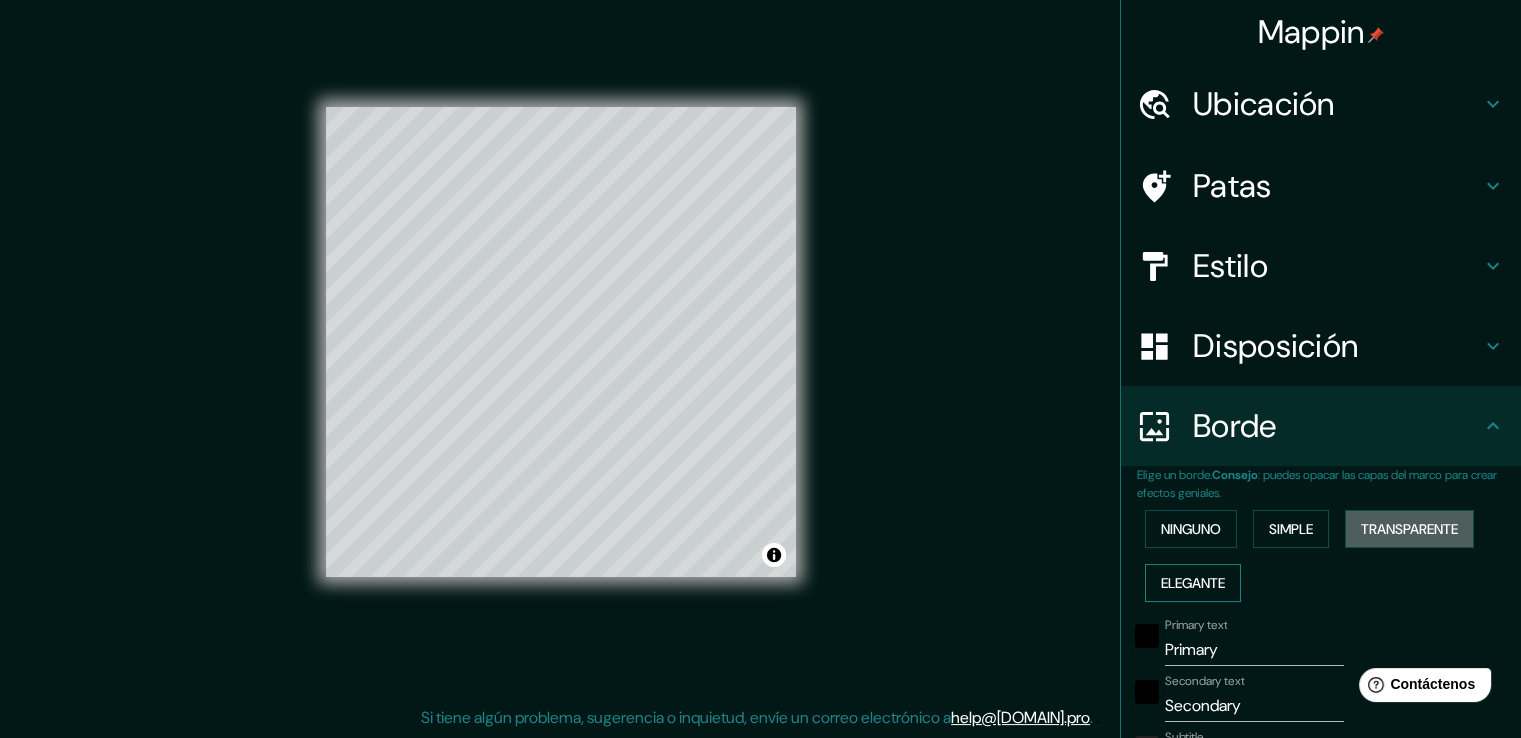 drag, startPoint x: 1418, startPoint y: 526, endPoint x: 1184, endPoint y: 571, distance: 238.28764 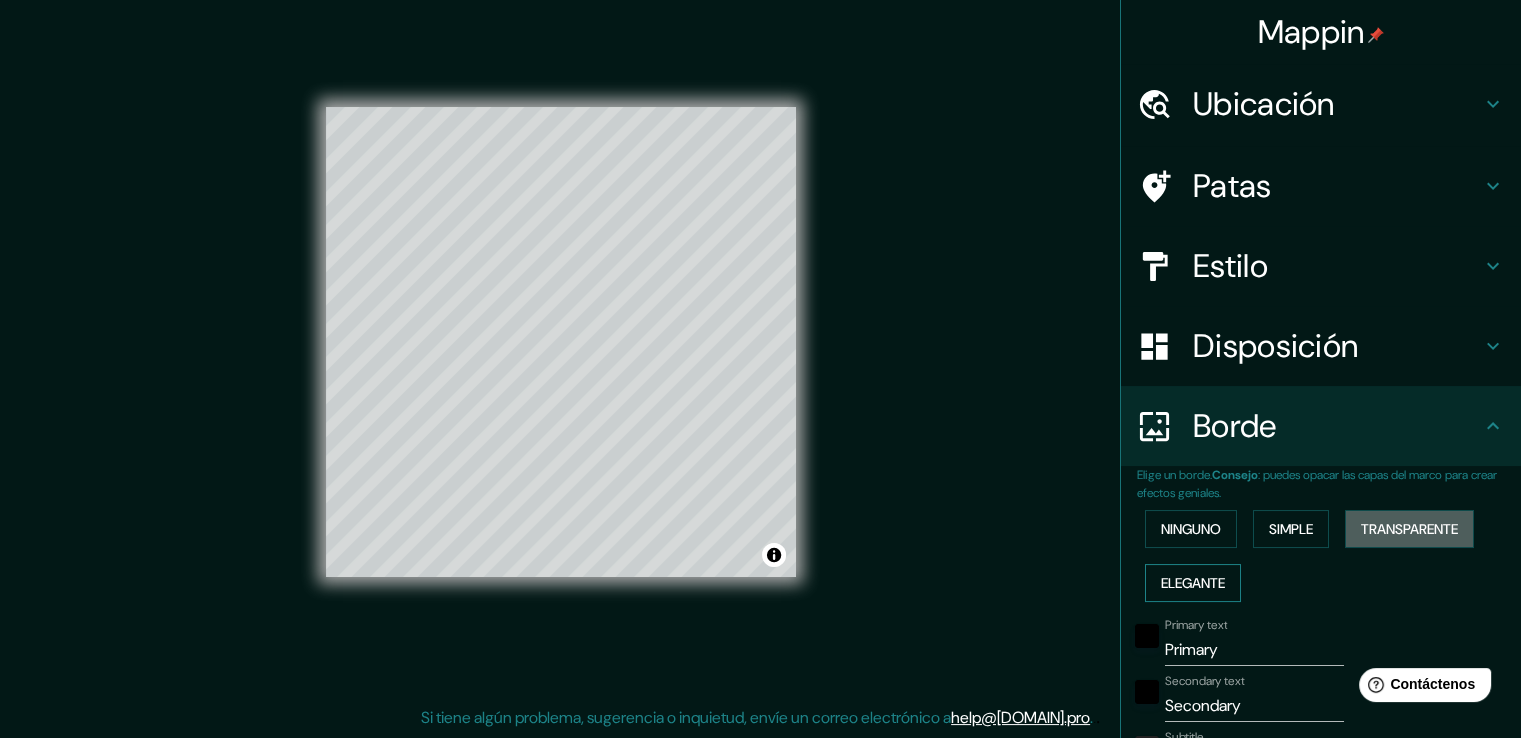 click on "Transparente" at bounding box center [1409, 529] 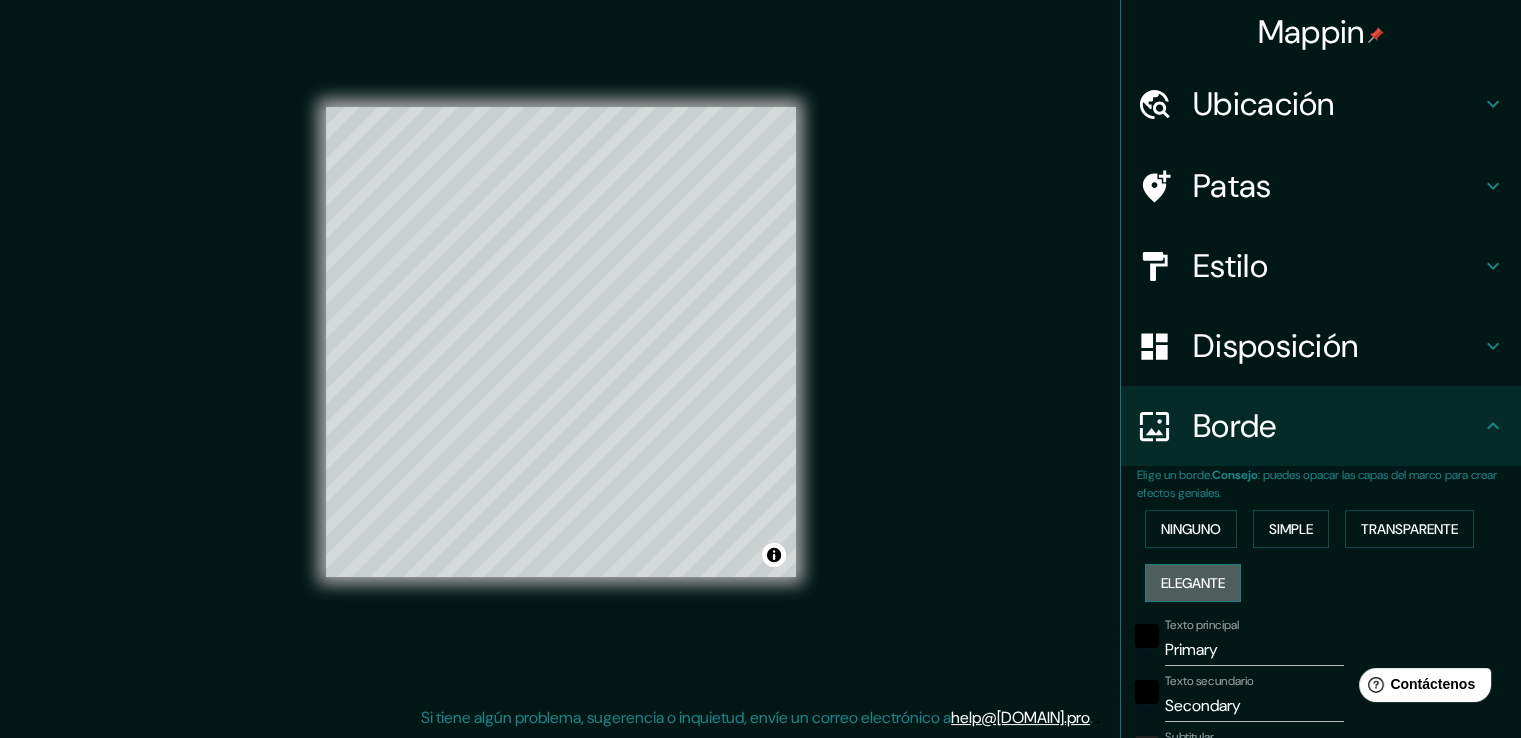 click on "Elegante" at bounding box center (1193, 583) 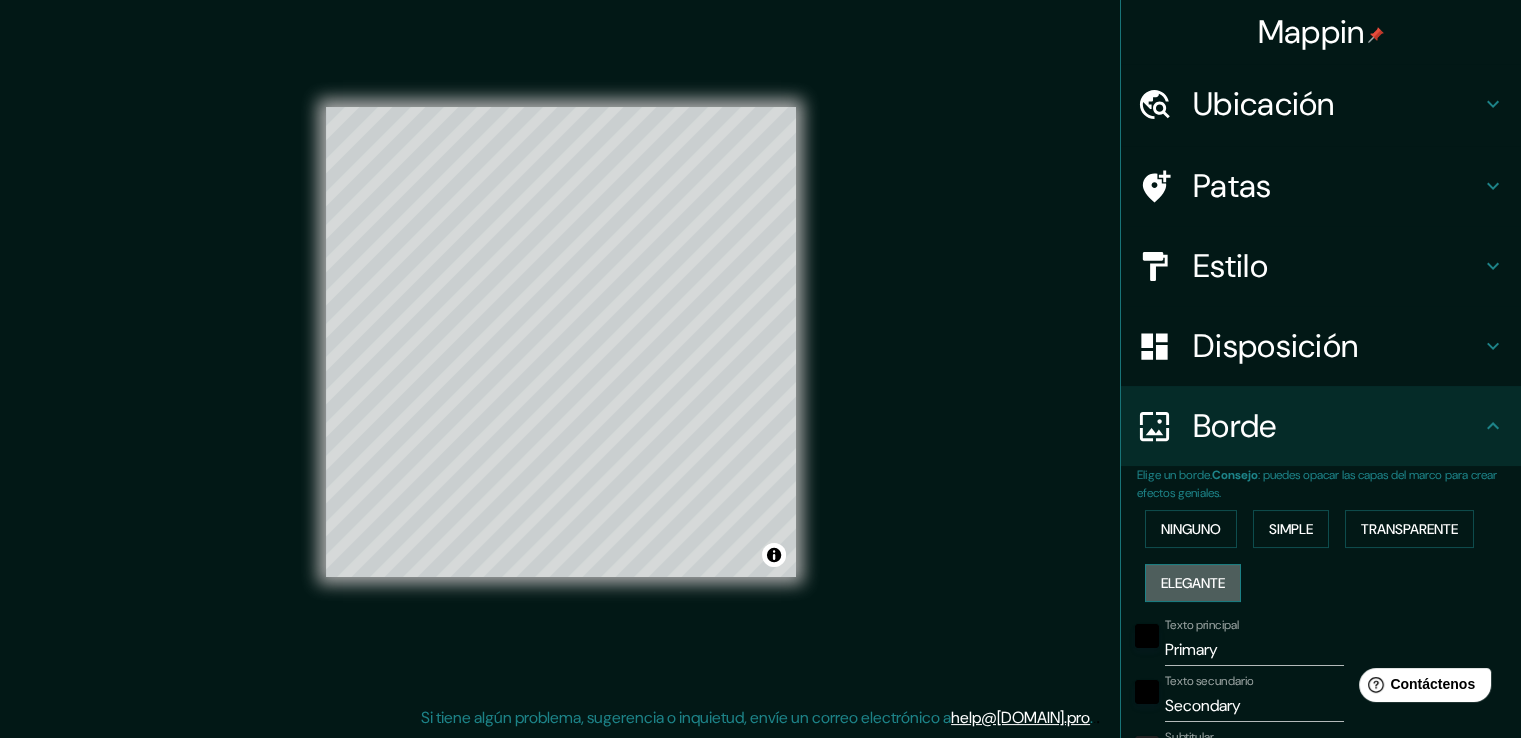 click on "Elegante" at bounding box center [1193, 583] 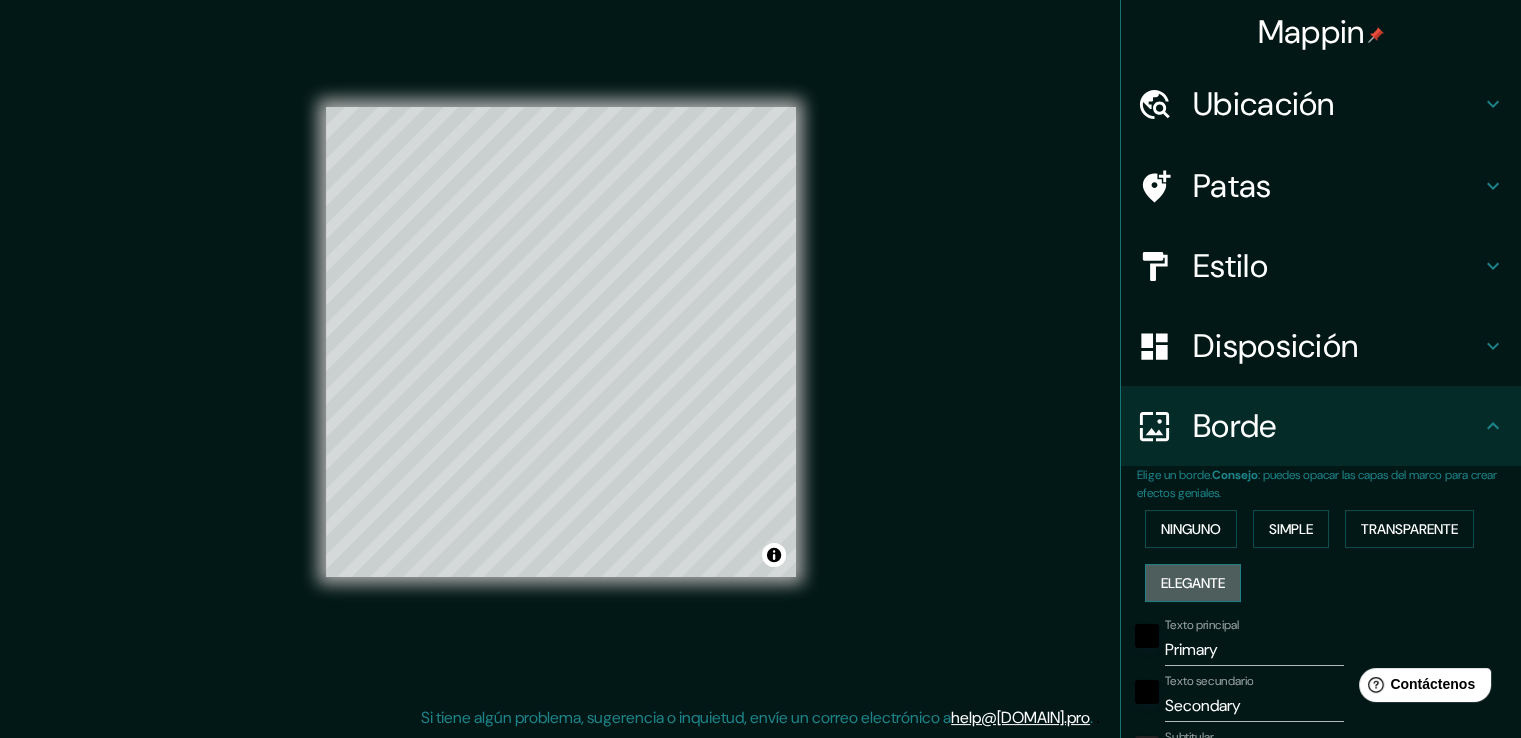 click on "Elegante" at bounding box center [1193, 583] 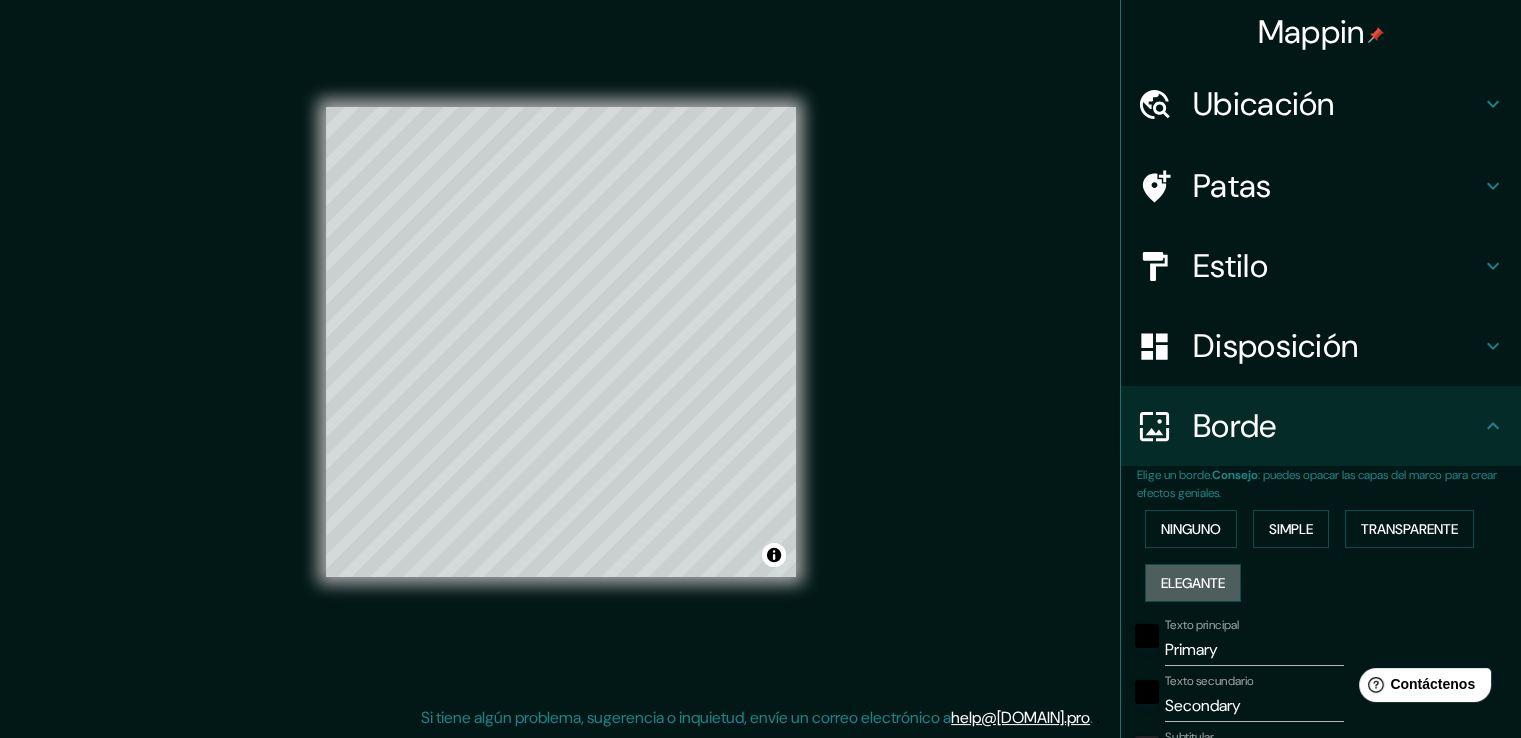 type 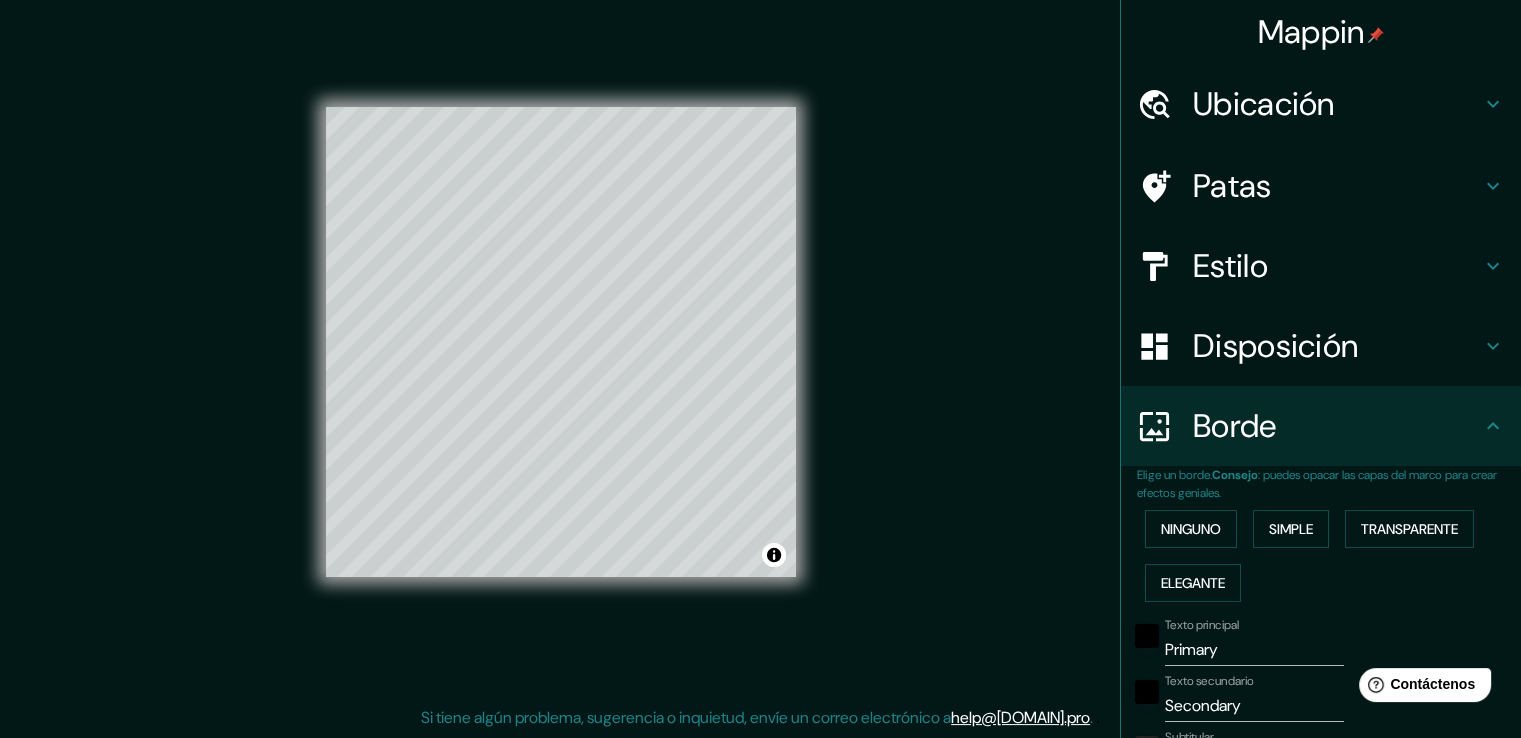 type on "38" 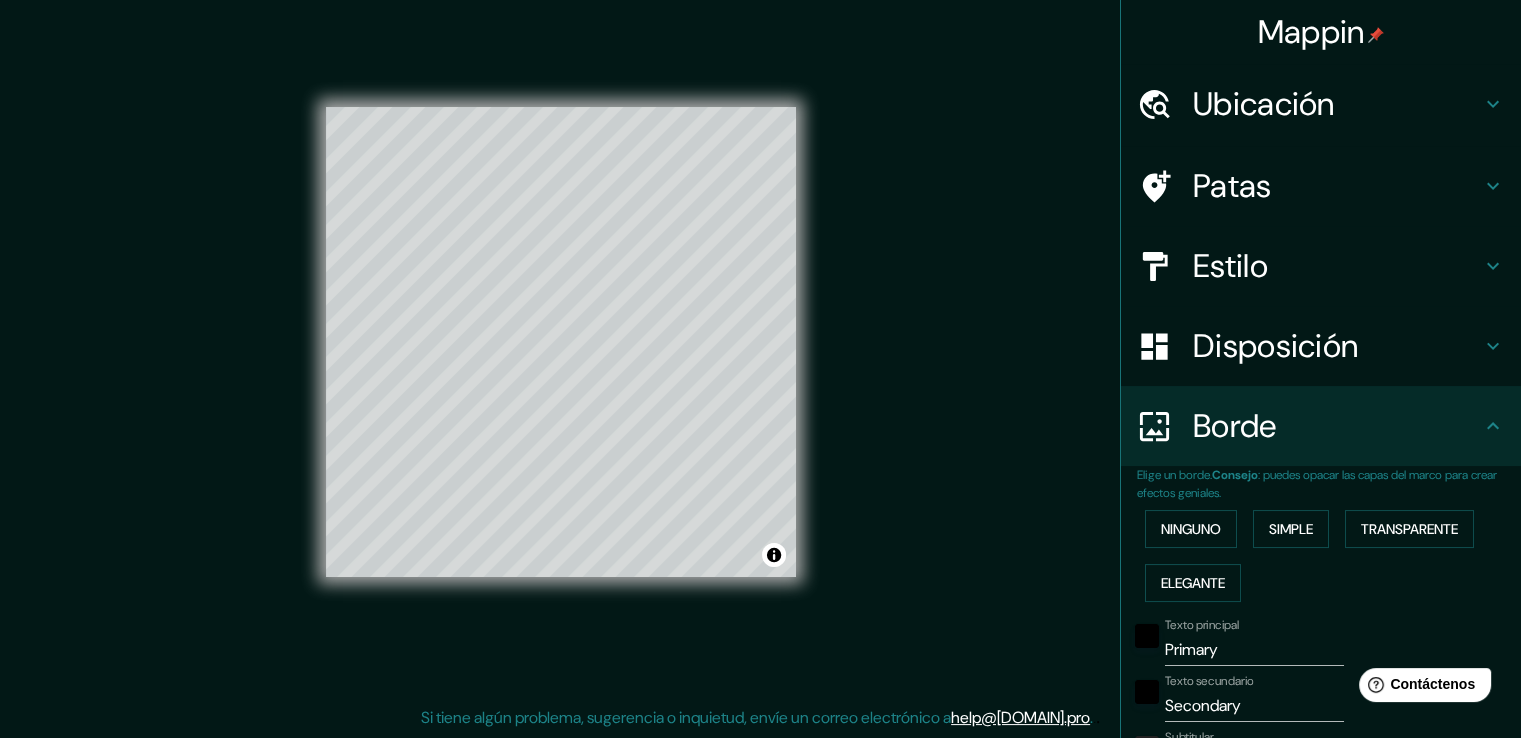 type on "38" 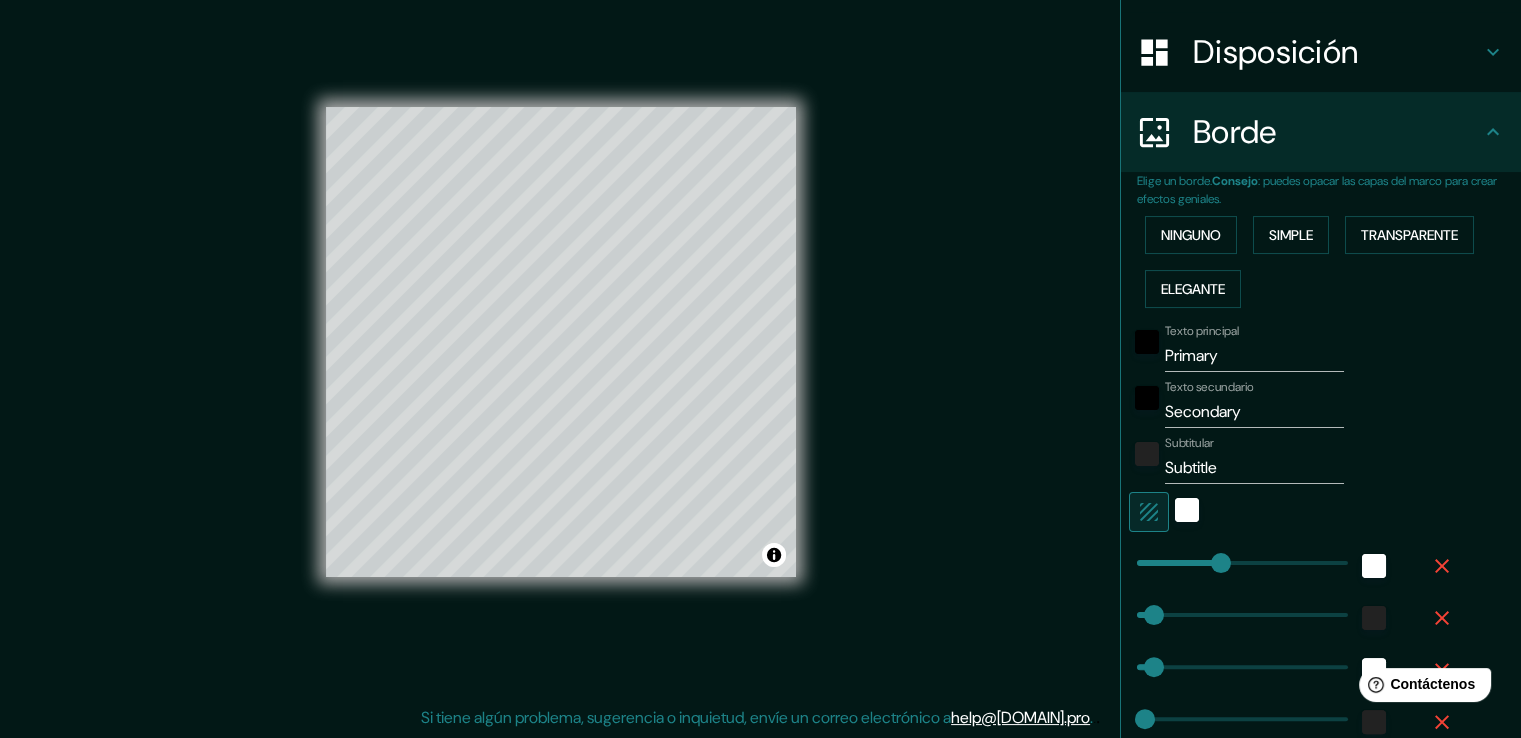 scroll, scrollTop: 400, scrollLeft: 0, axis: vertical 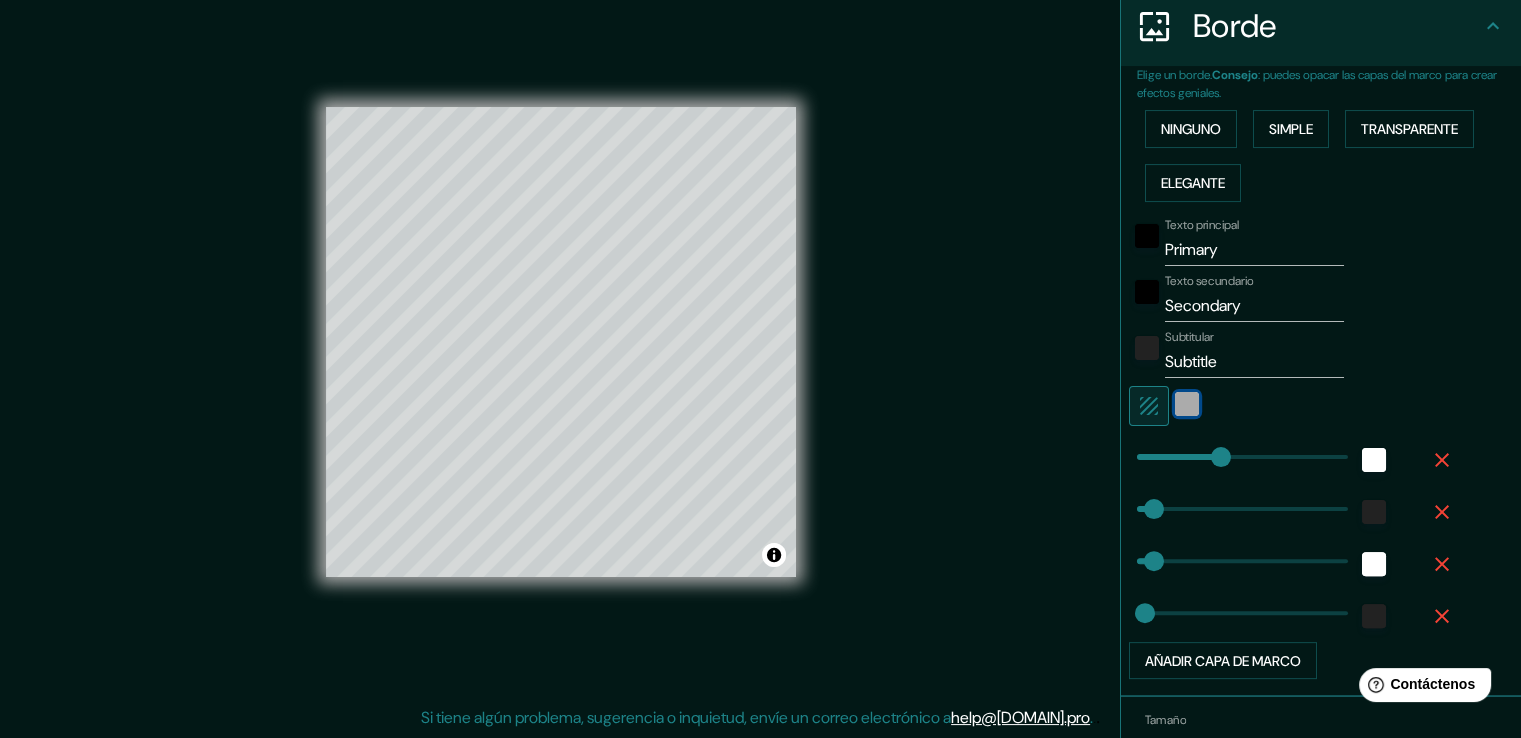 click at bounding box center [1187, 404] 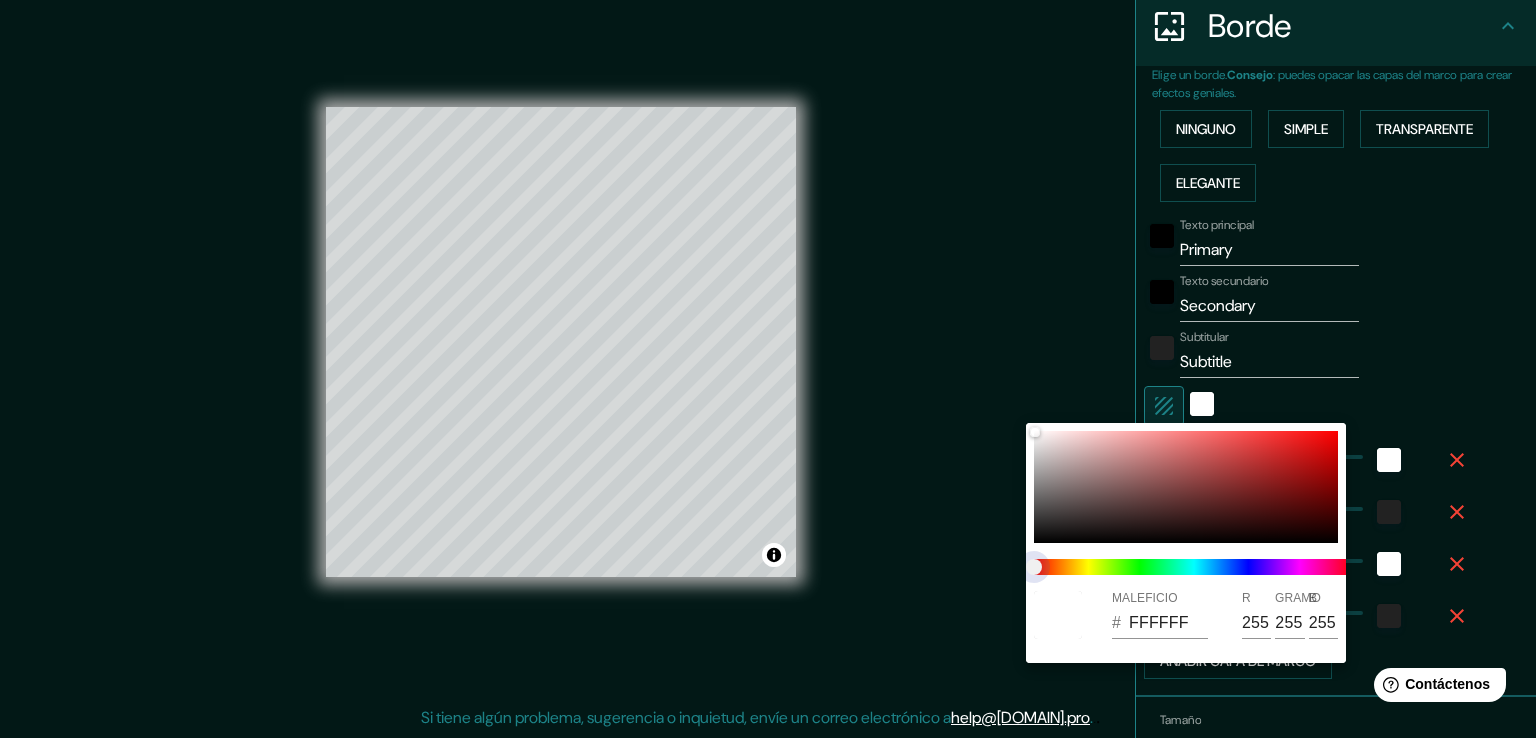 click at bounding box center [1194, 567] 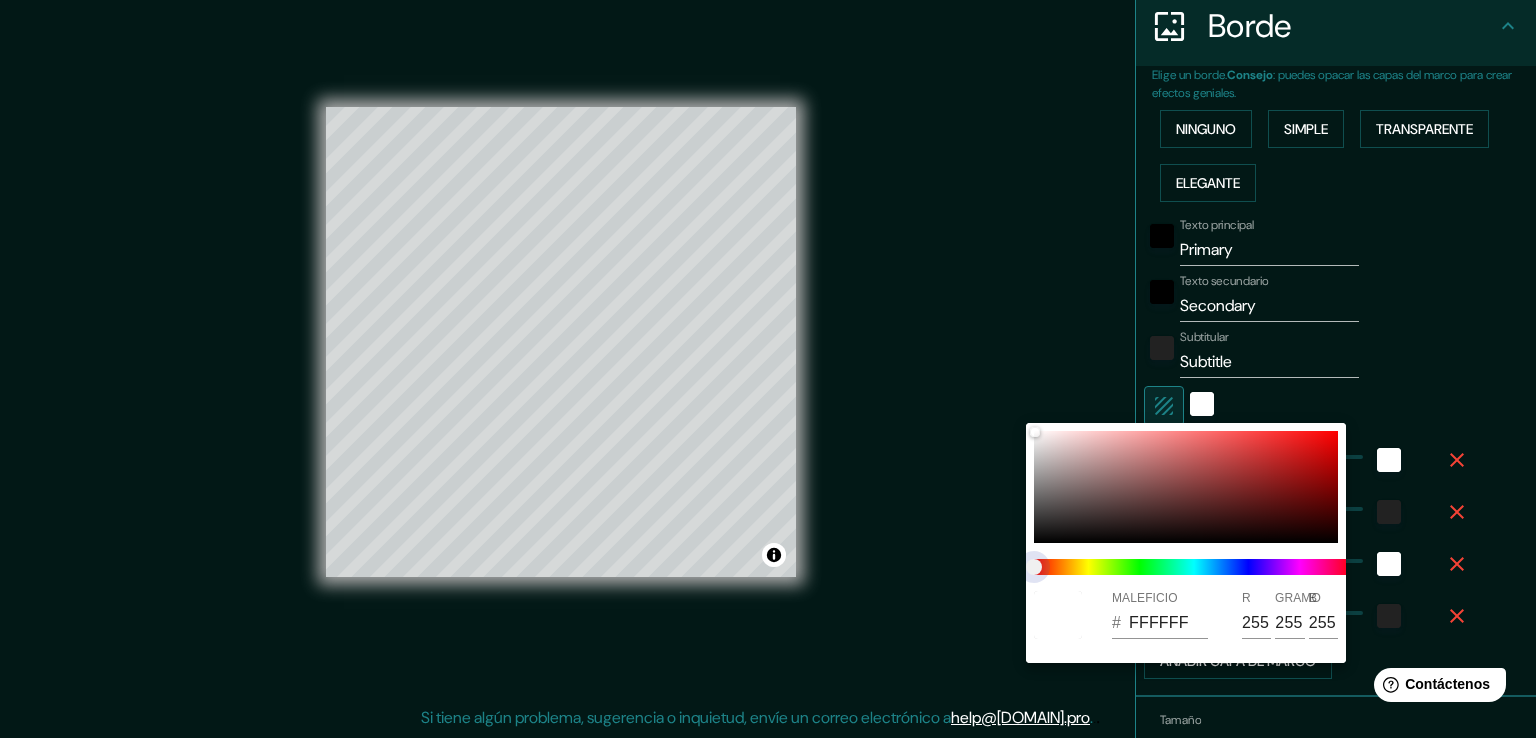 drag, startPoint x: 1036, startPoint y: 569, endPoint x: 1452, endPoint y: 458, distance: 430.5543 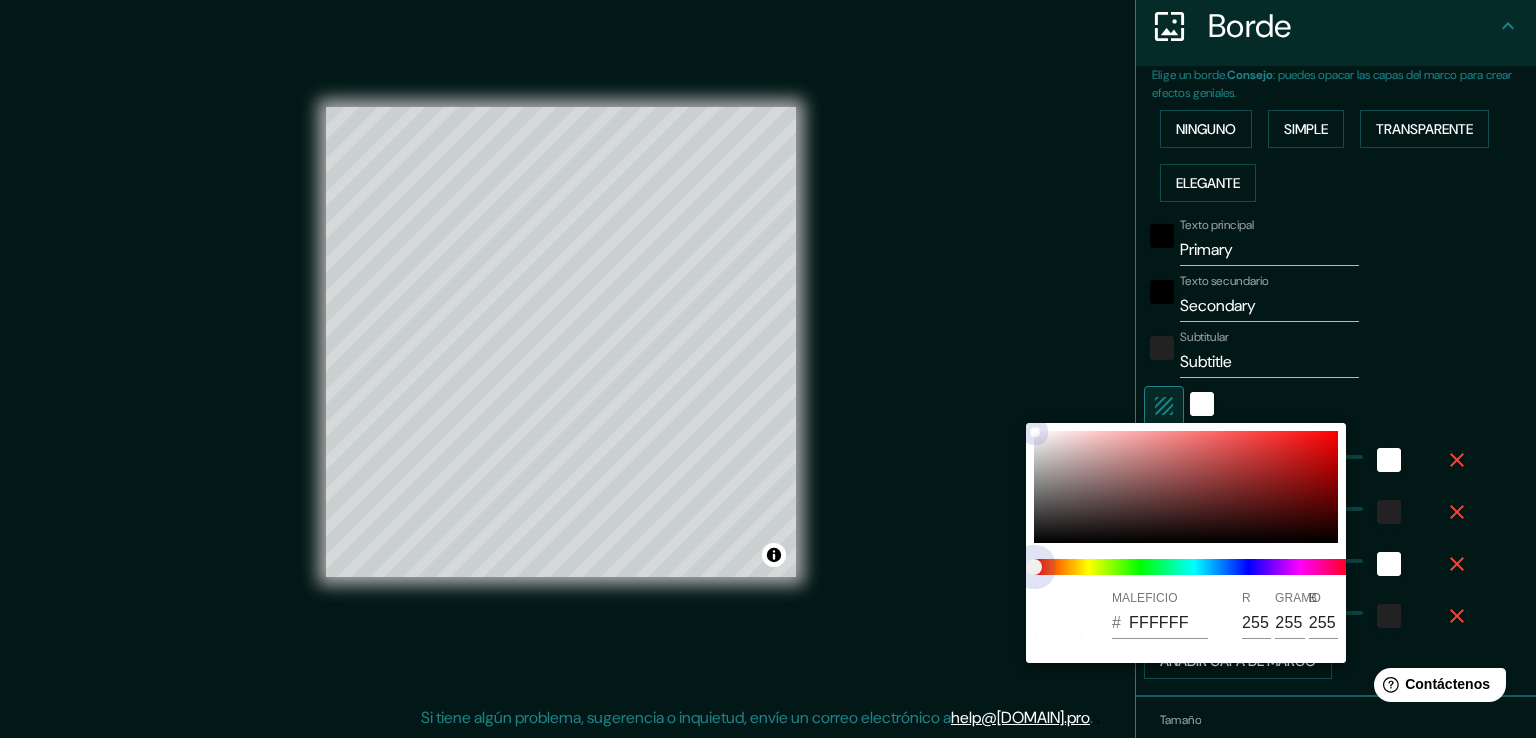 click at bounding box center (1186, 487) 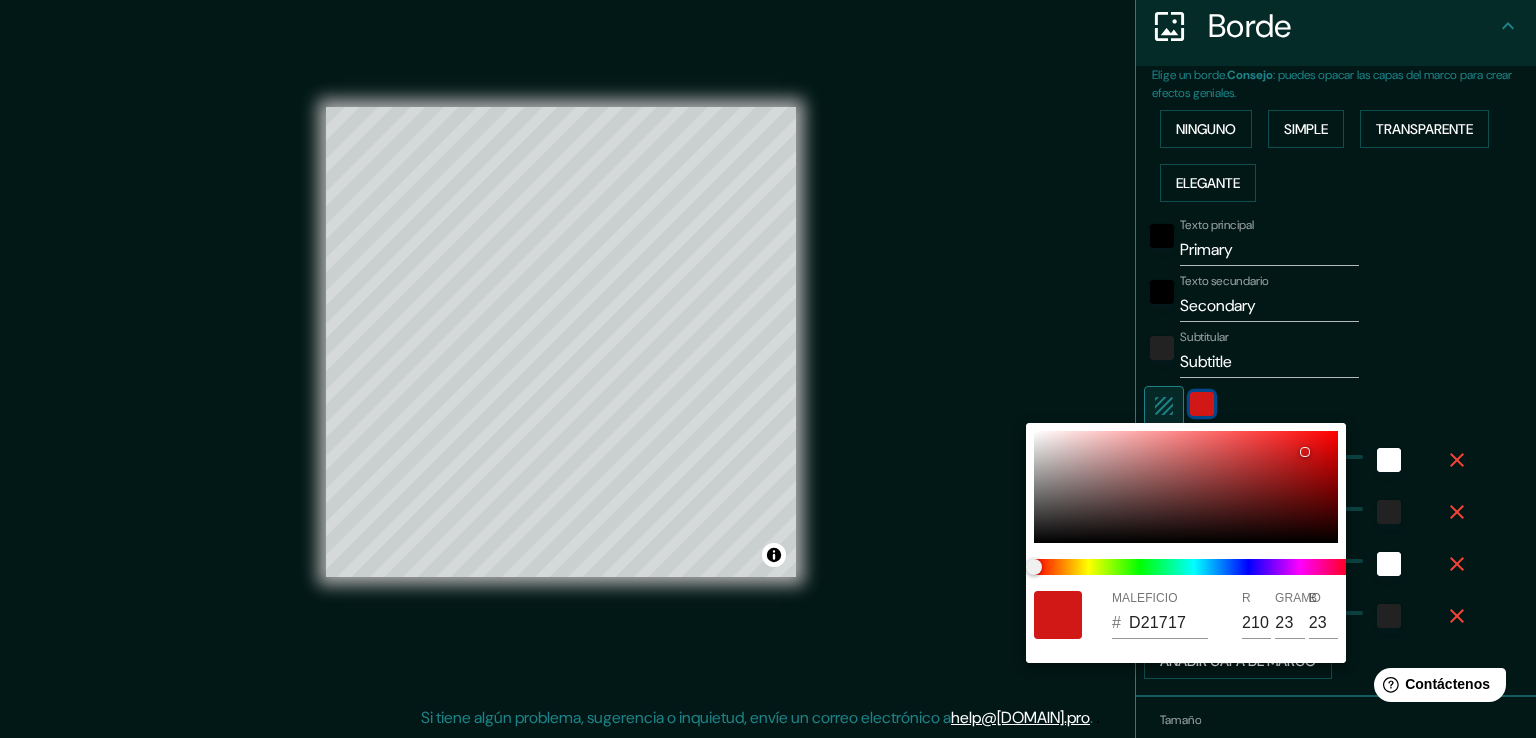 type 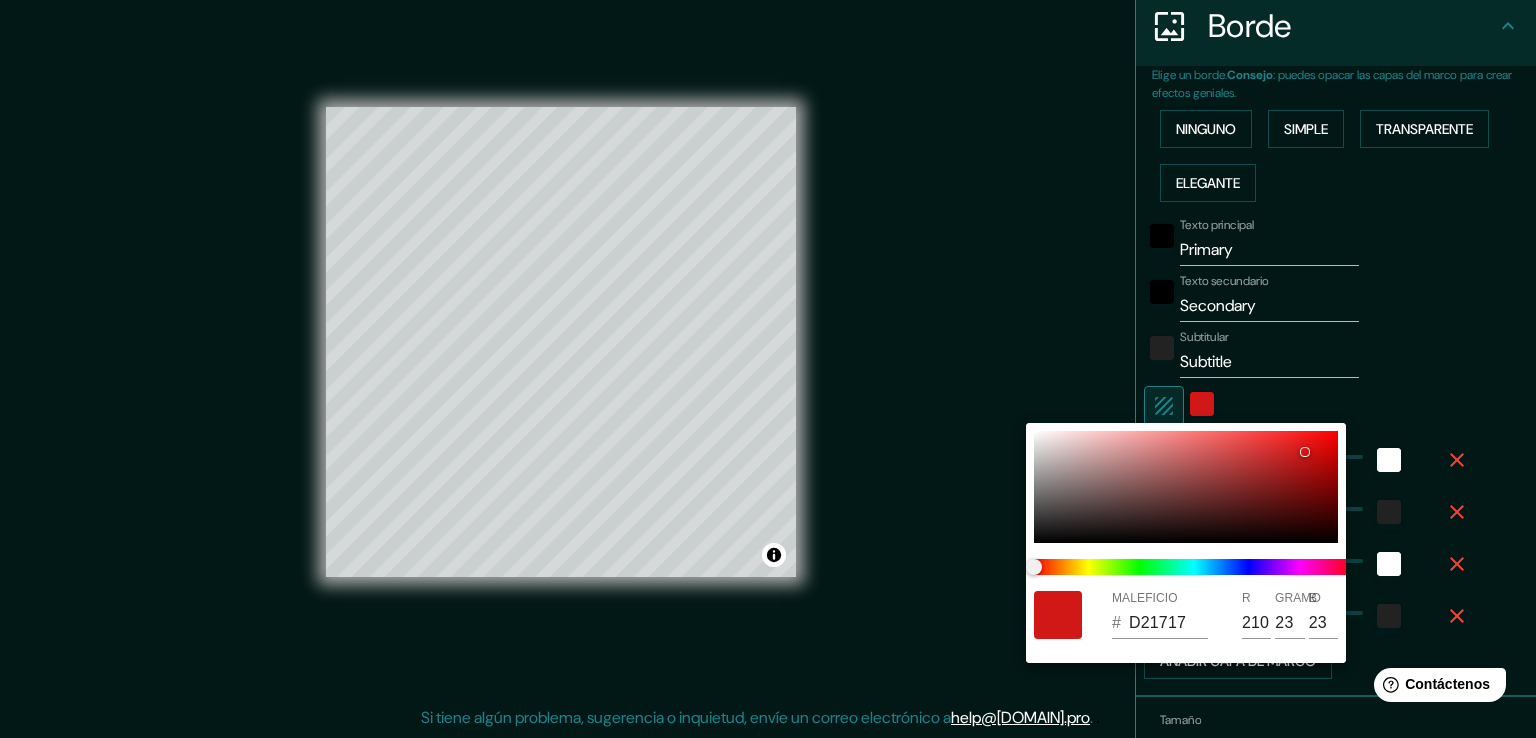 click on "MALEFICIO # FFFFFF R 255 GRAMO 255 B 255" at bounding box center [768, 369] 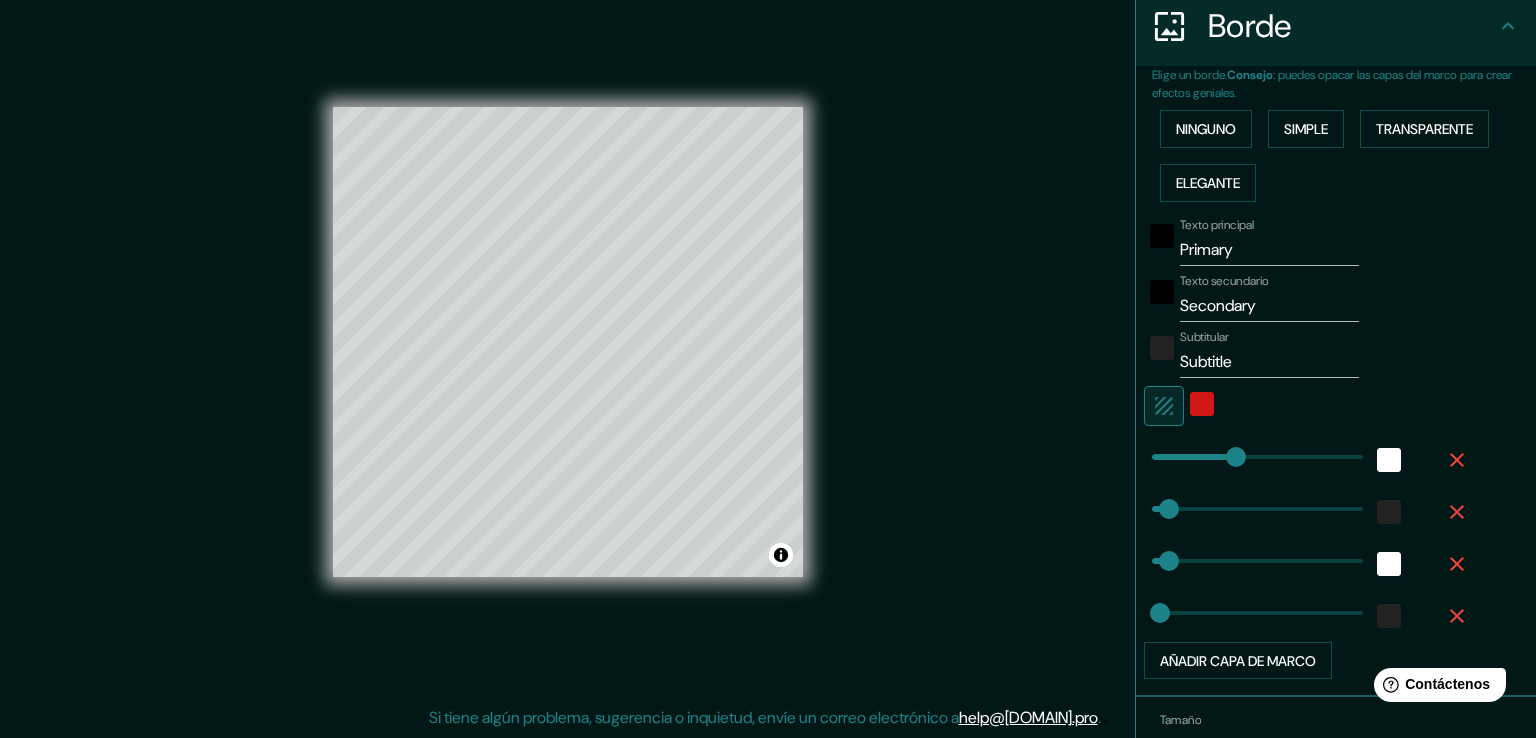 type on "38" 